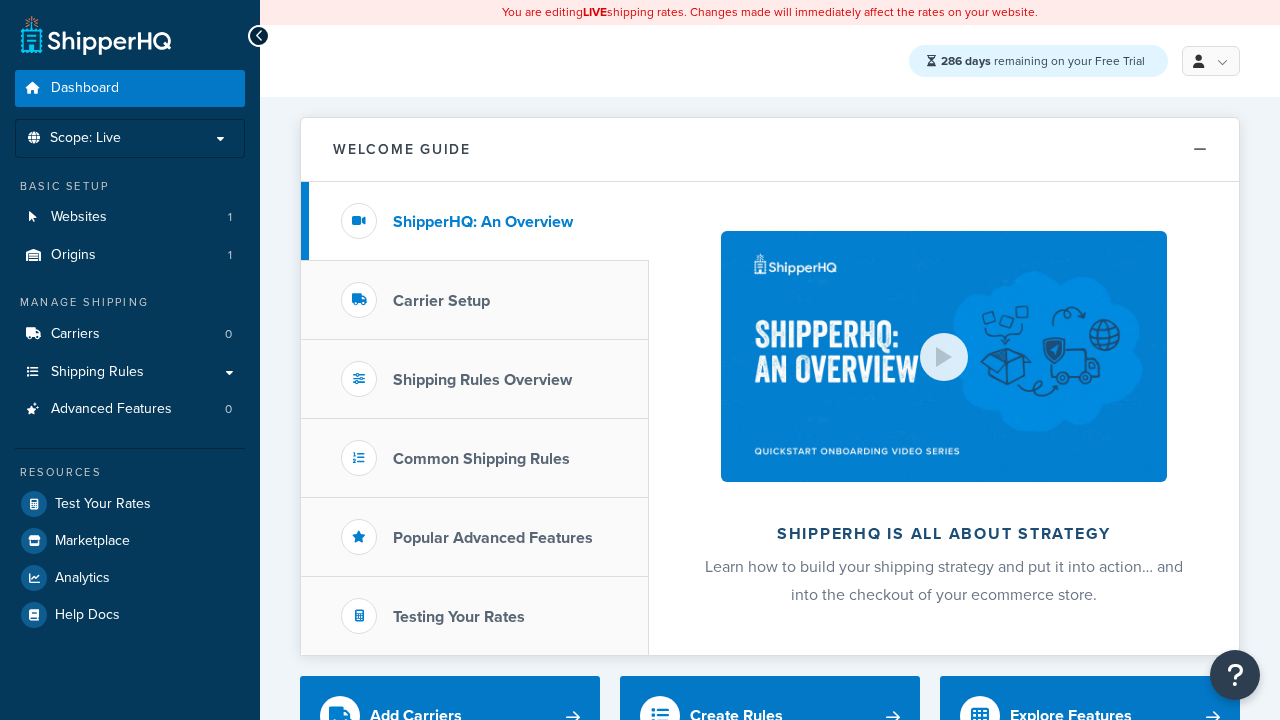 scroll, scrollTop: 0, scrollLeft: 0, axis: both 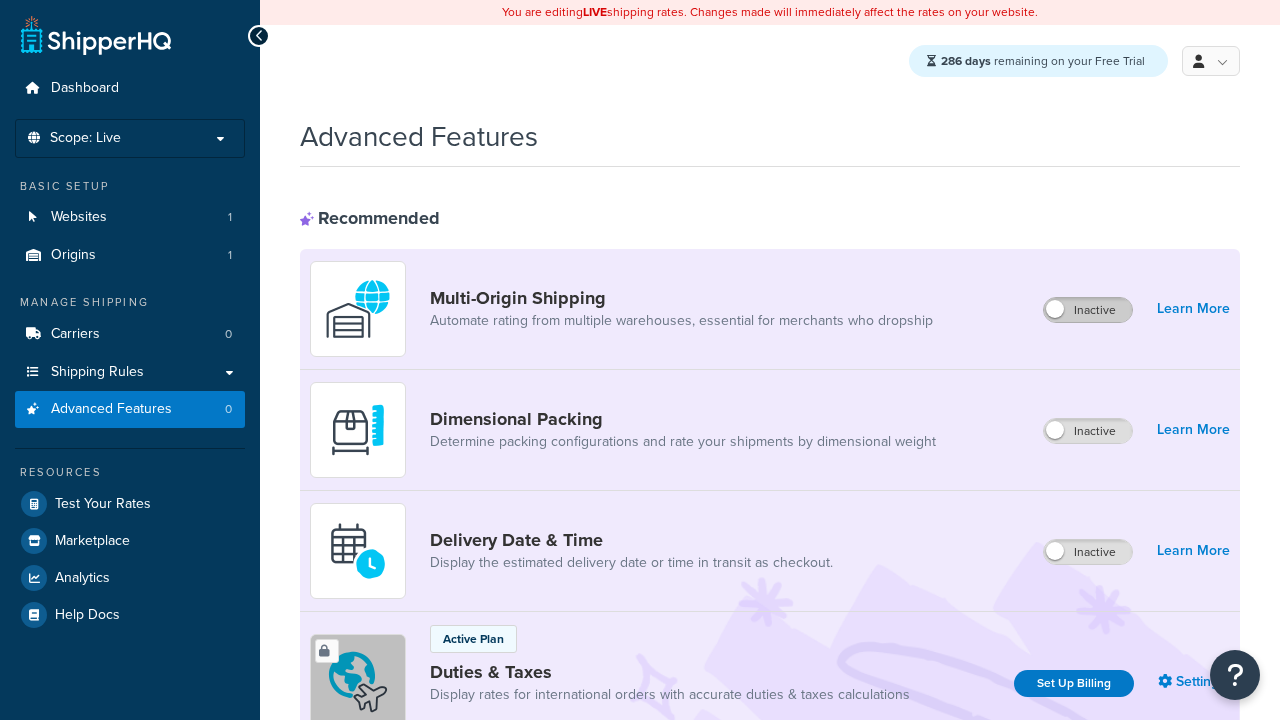 click on "Inactive" at bounding box center [1088, 310] 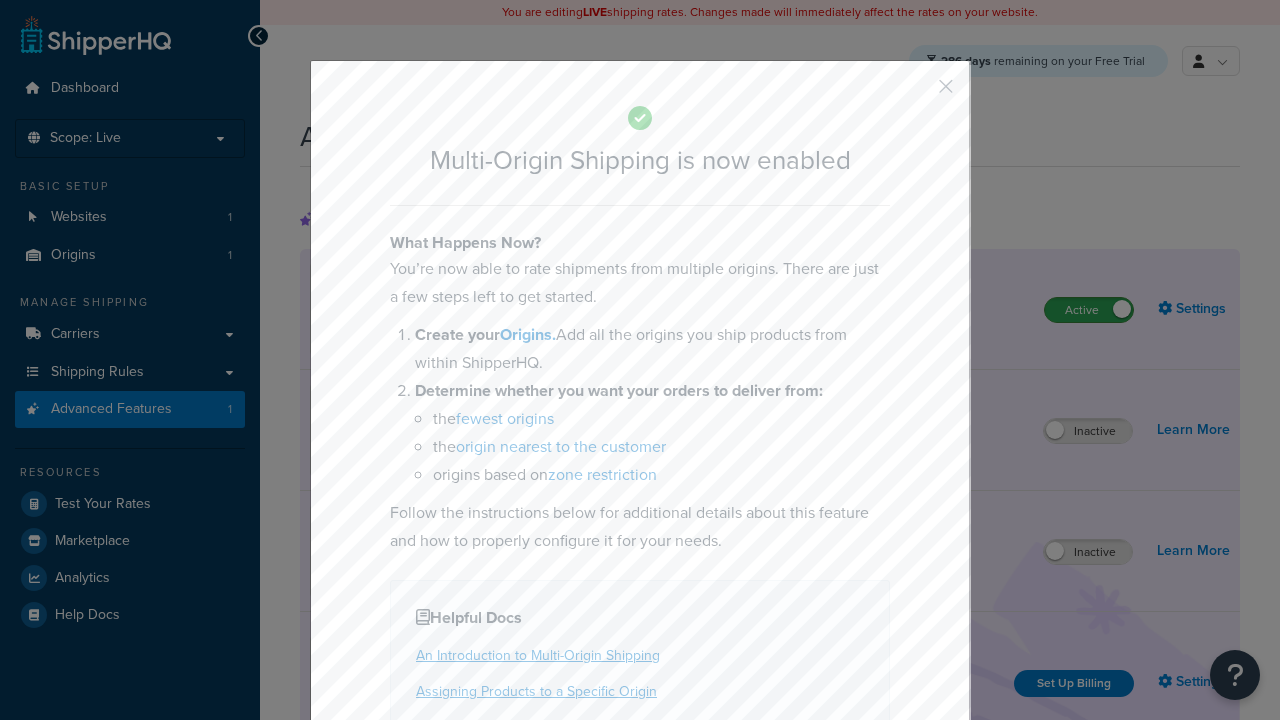 scroll, scrollTop: 0, scrollLeft: 0, axis: both 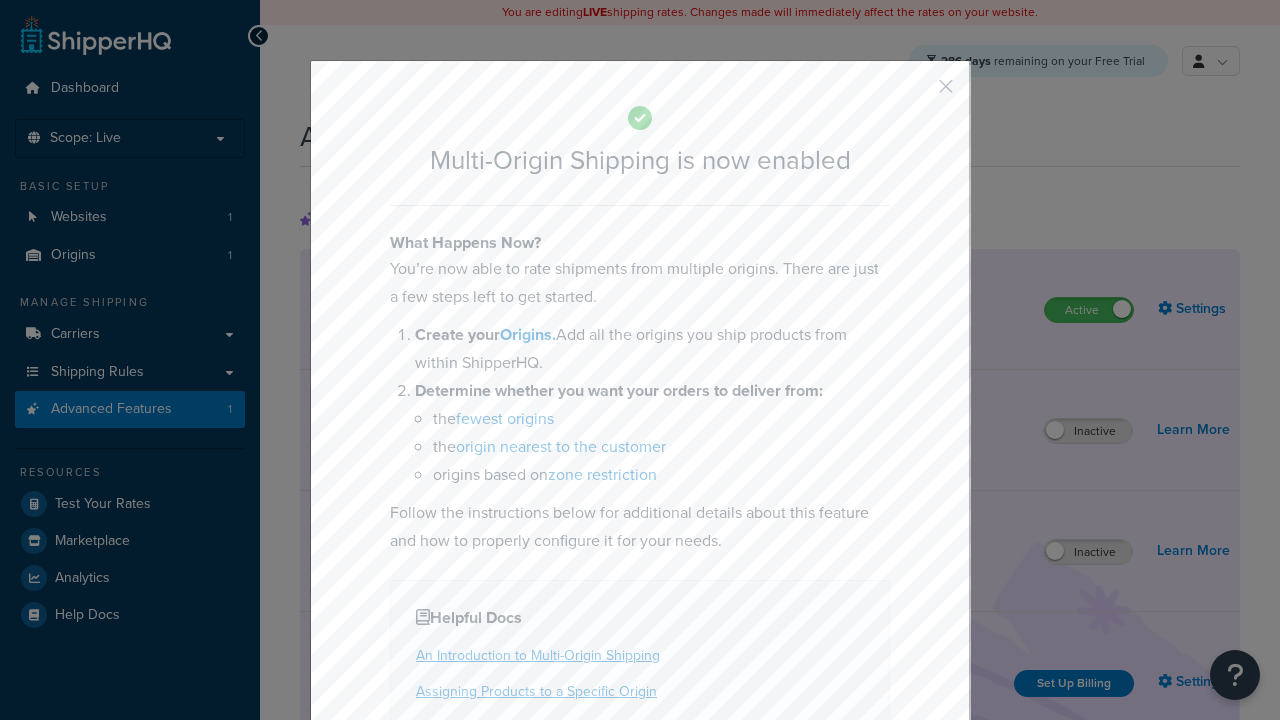 click at bounding box center (916, 93) 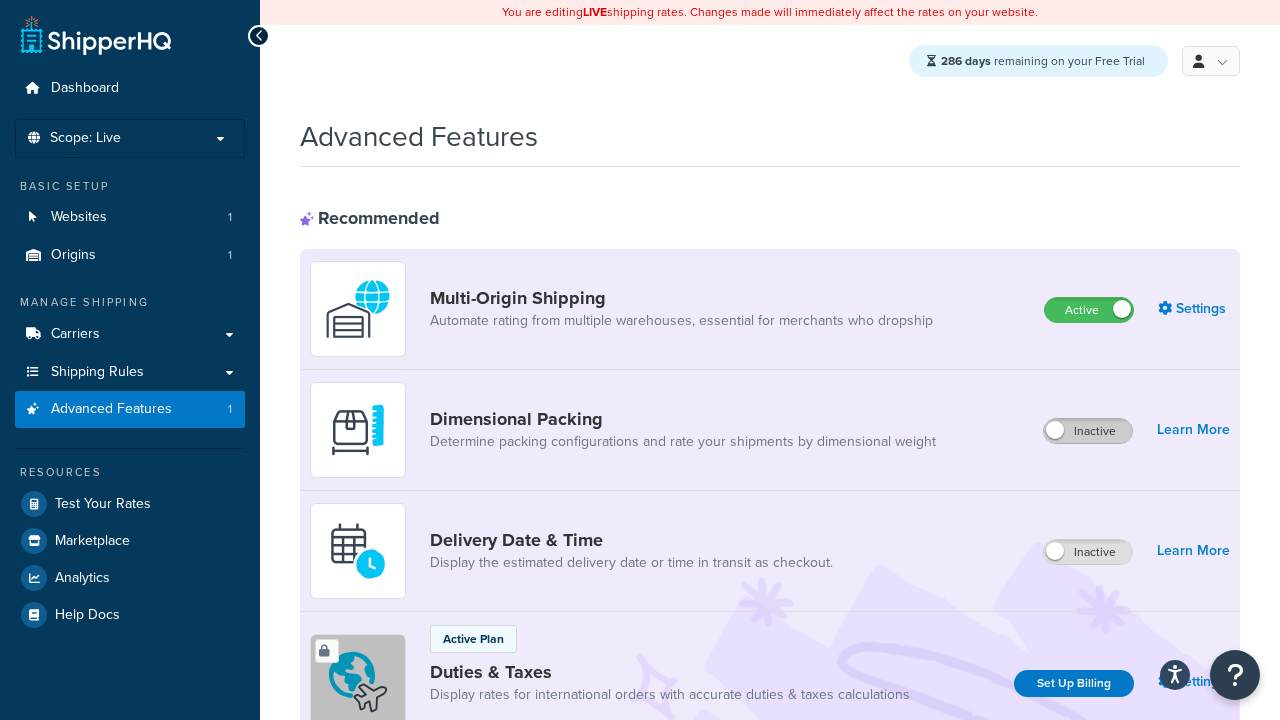 click on "Inactive" at bounding box center [1088, 431] 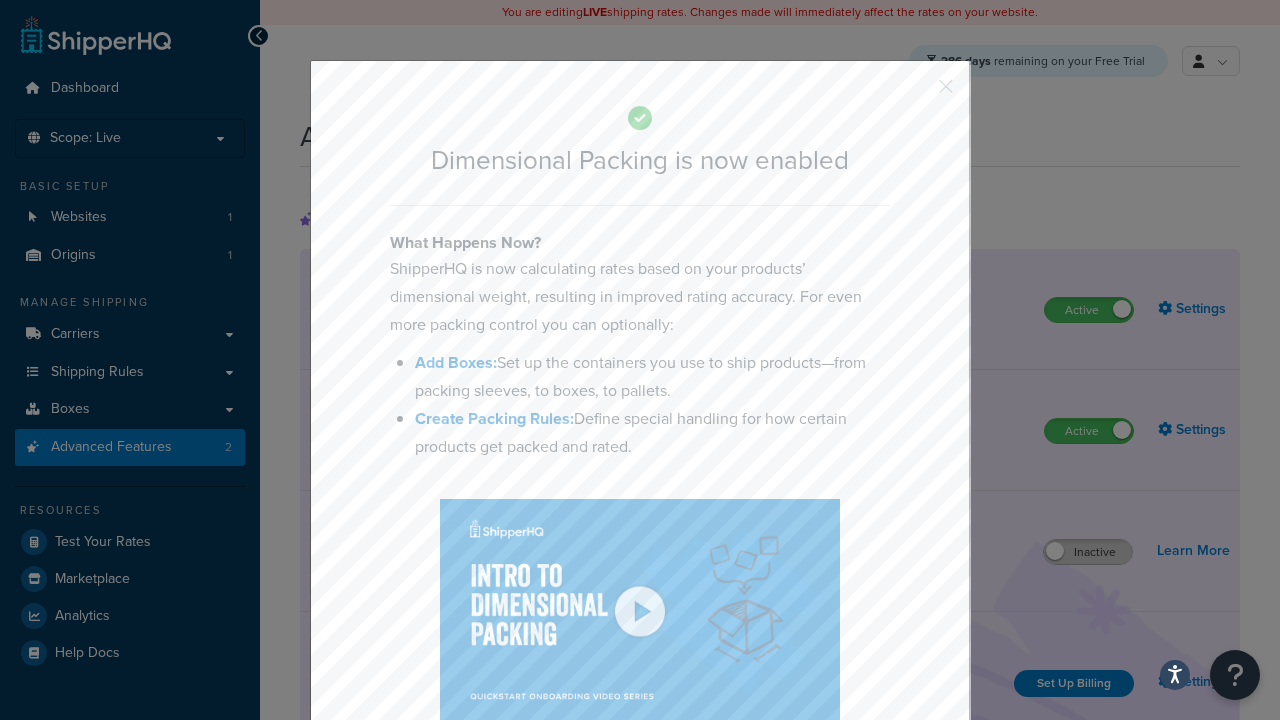 click at bounding box center [916, 93] 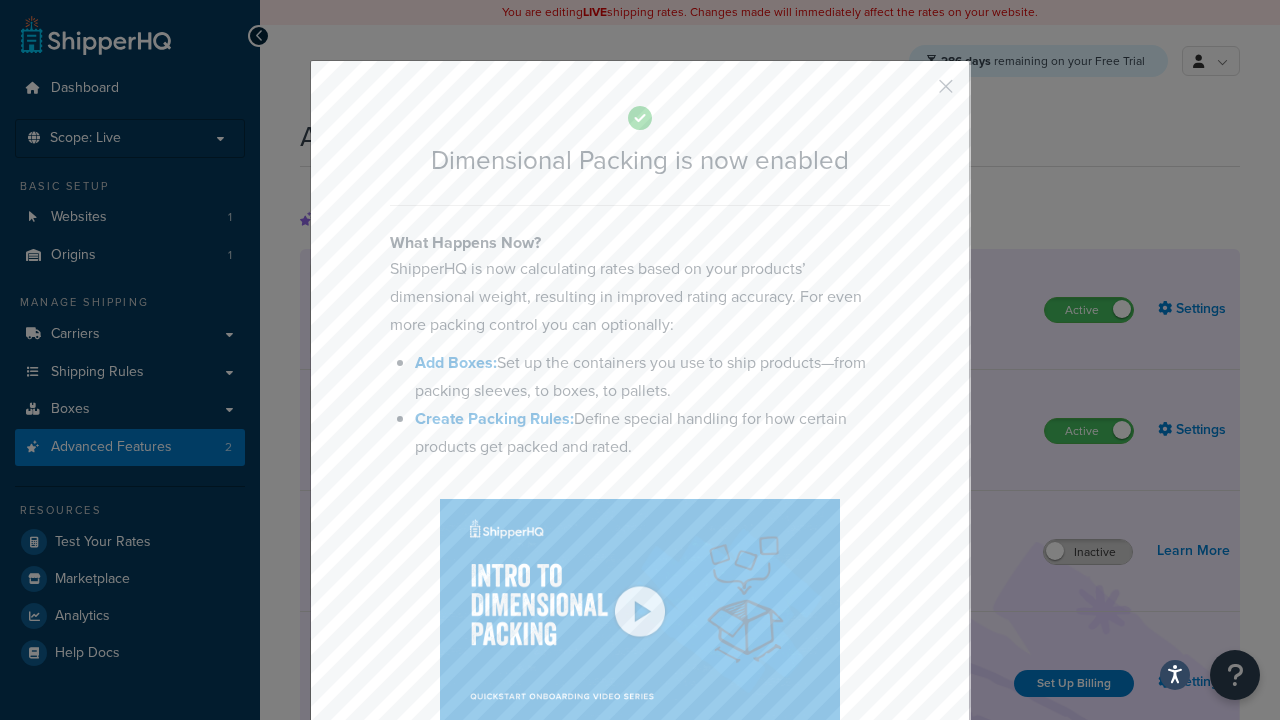 click on "Inactive" at bounding box center [1088, 552] 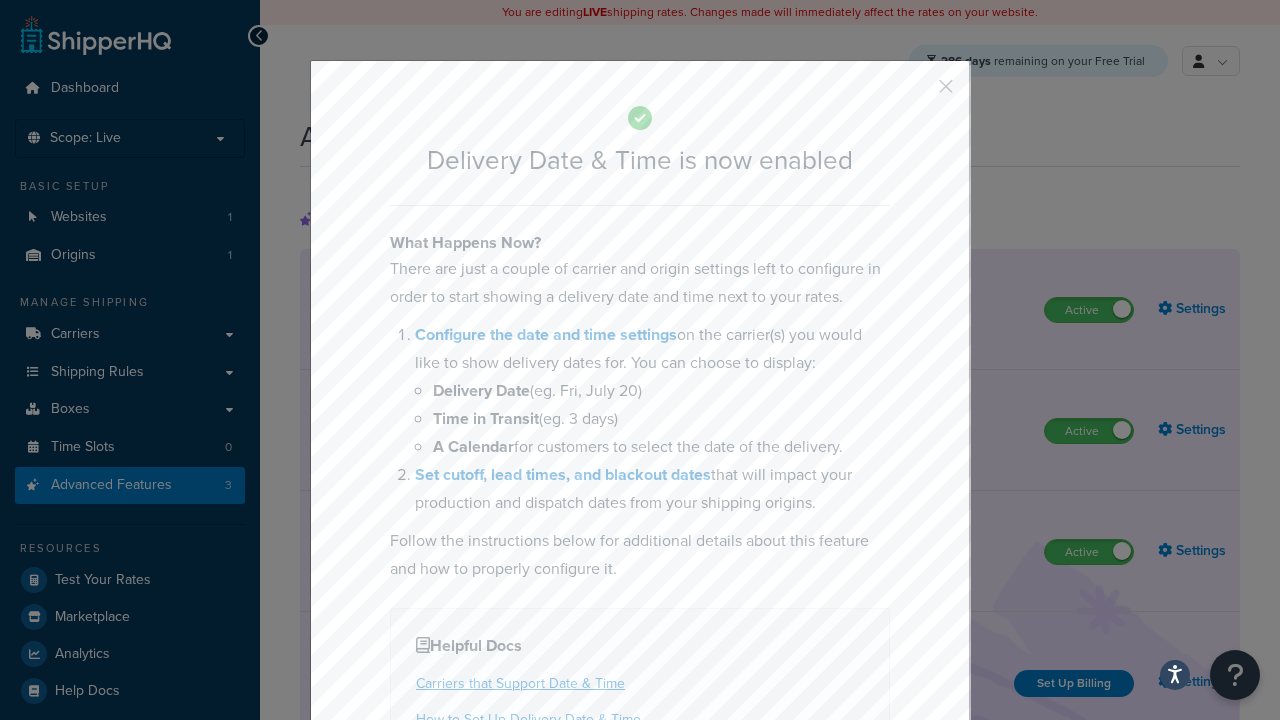 click at bounding box center [916, 93] 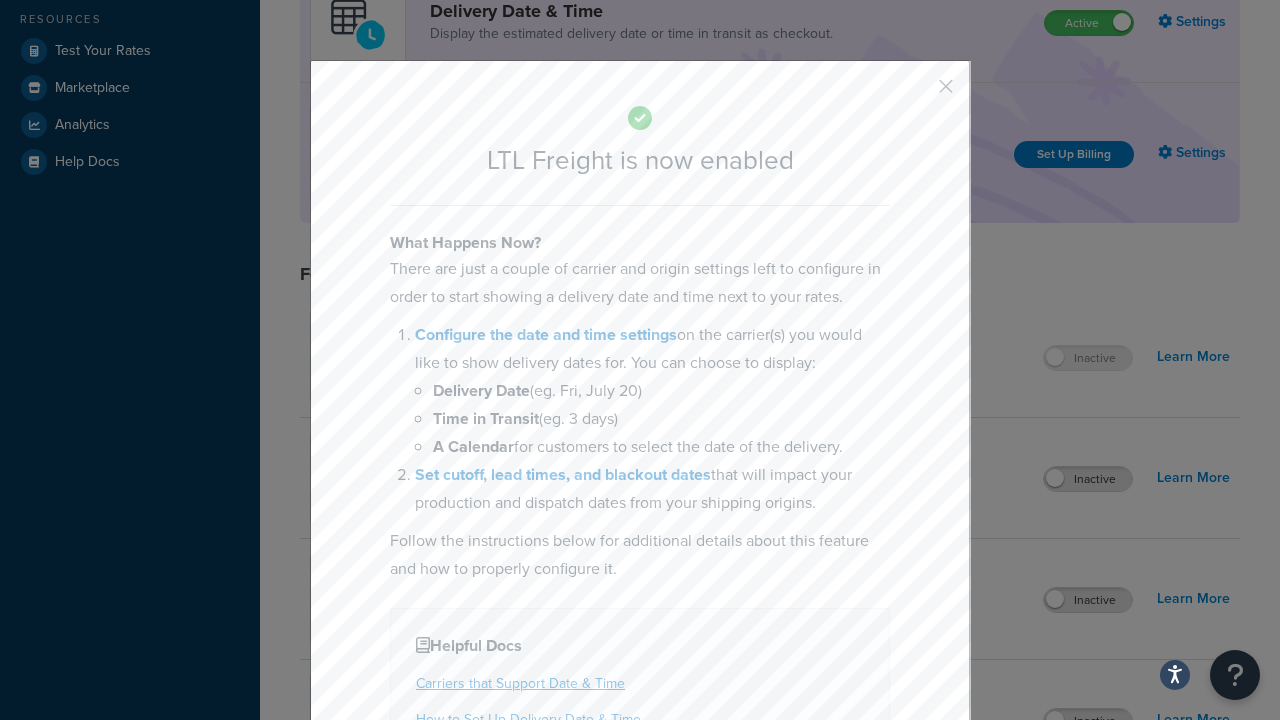 click at bounding box center [916, 93] 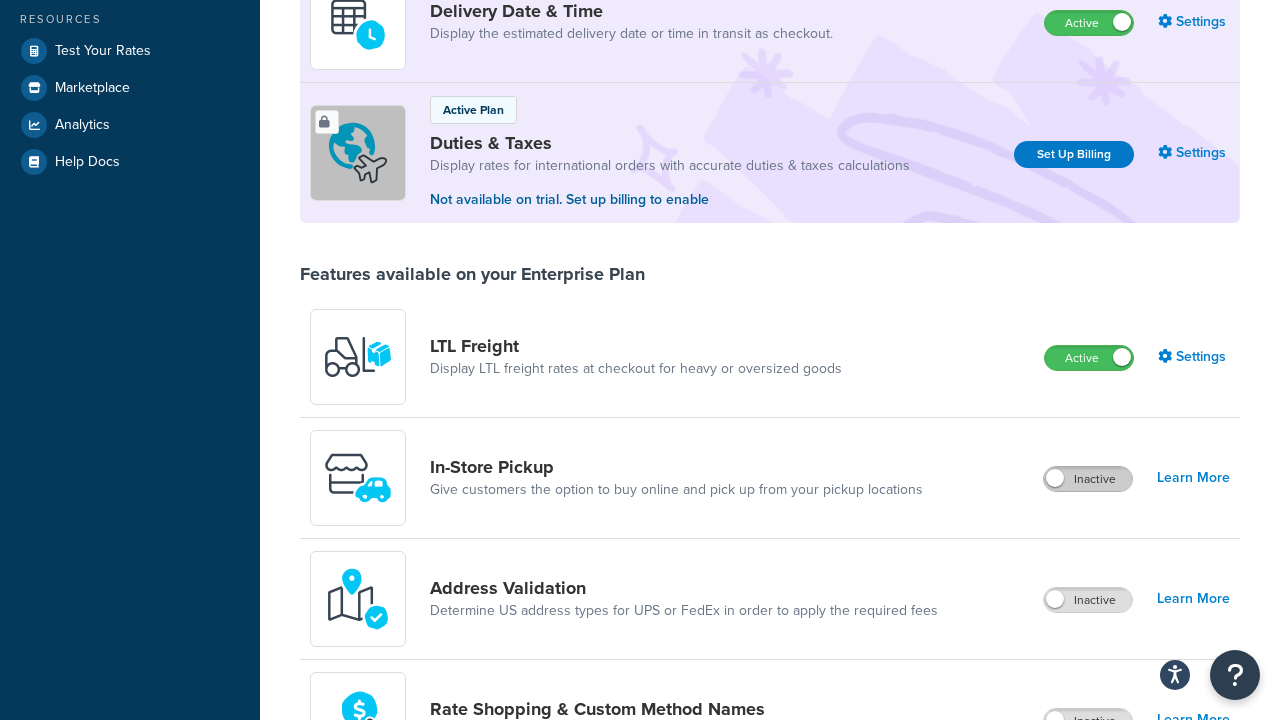 click on "Inactive" at bounding box center (1088, 479) 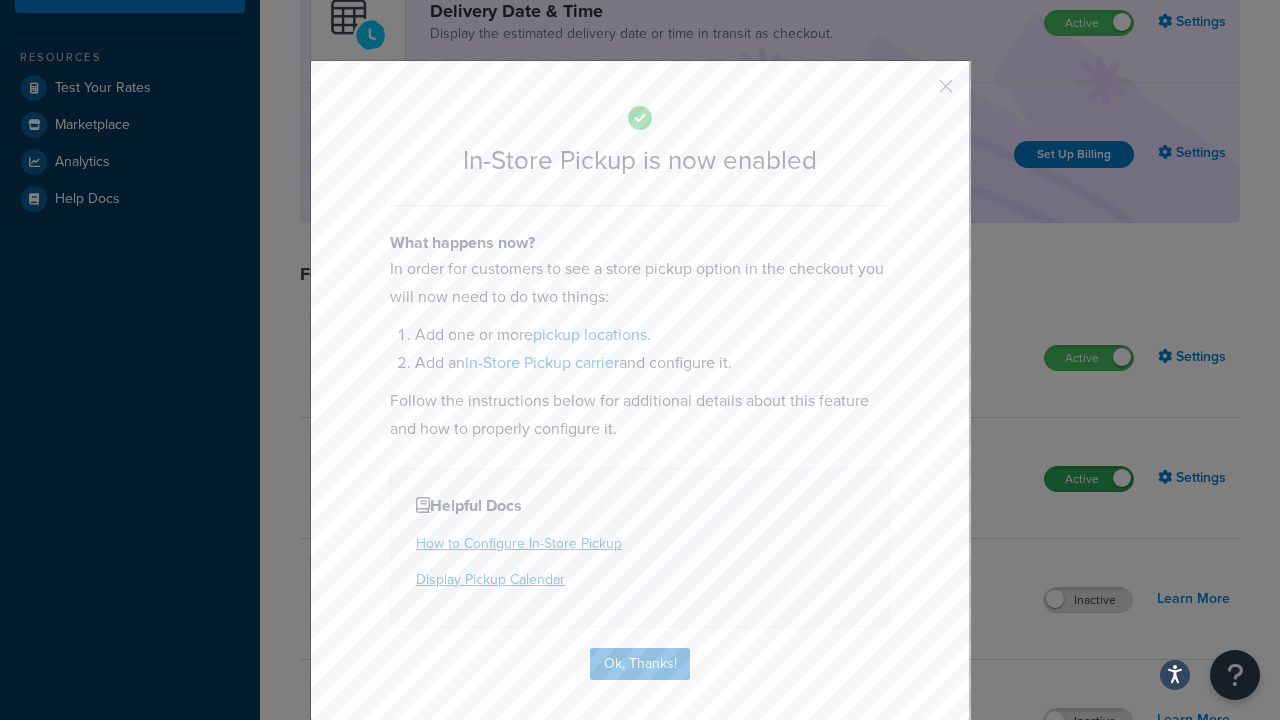 scroll, scrollTop: 567, scrollLeft: 0, axis: vertical 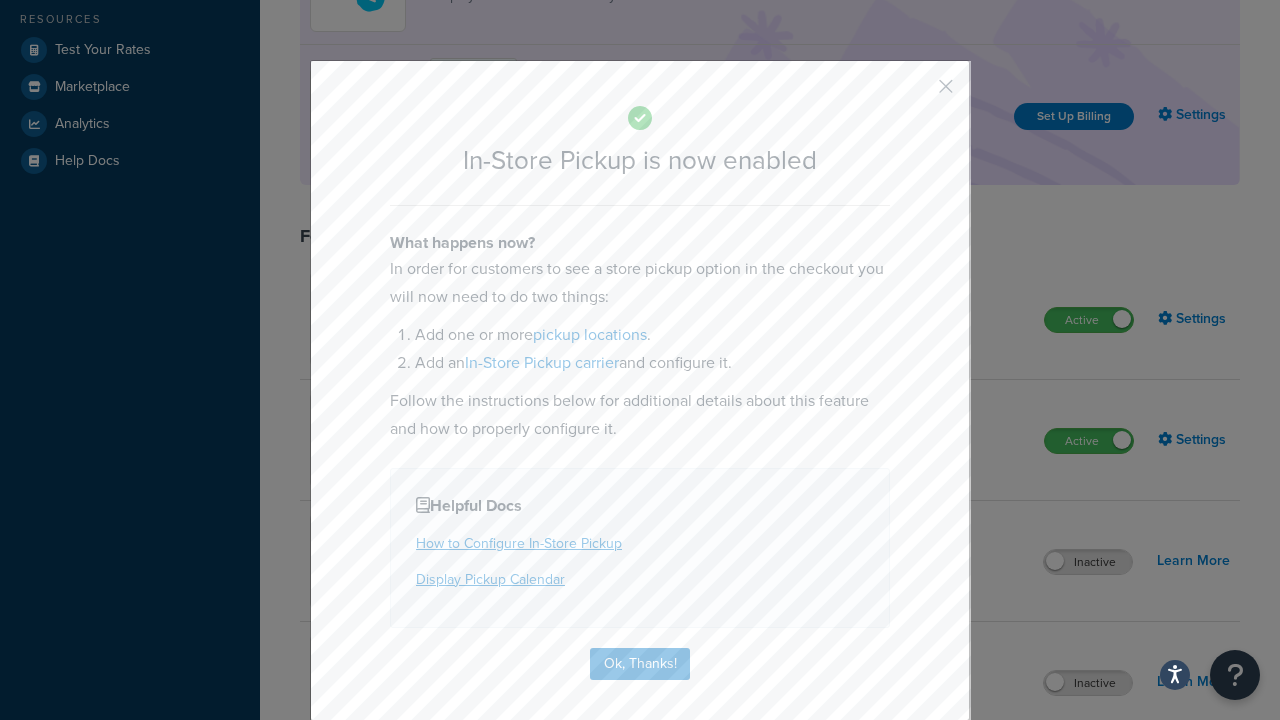 click at bounding box center (916, 93) 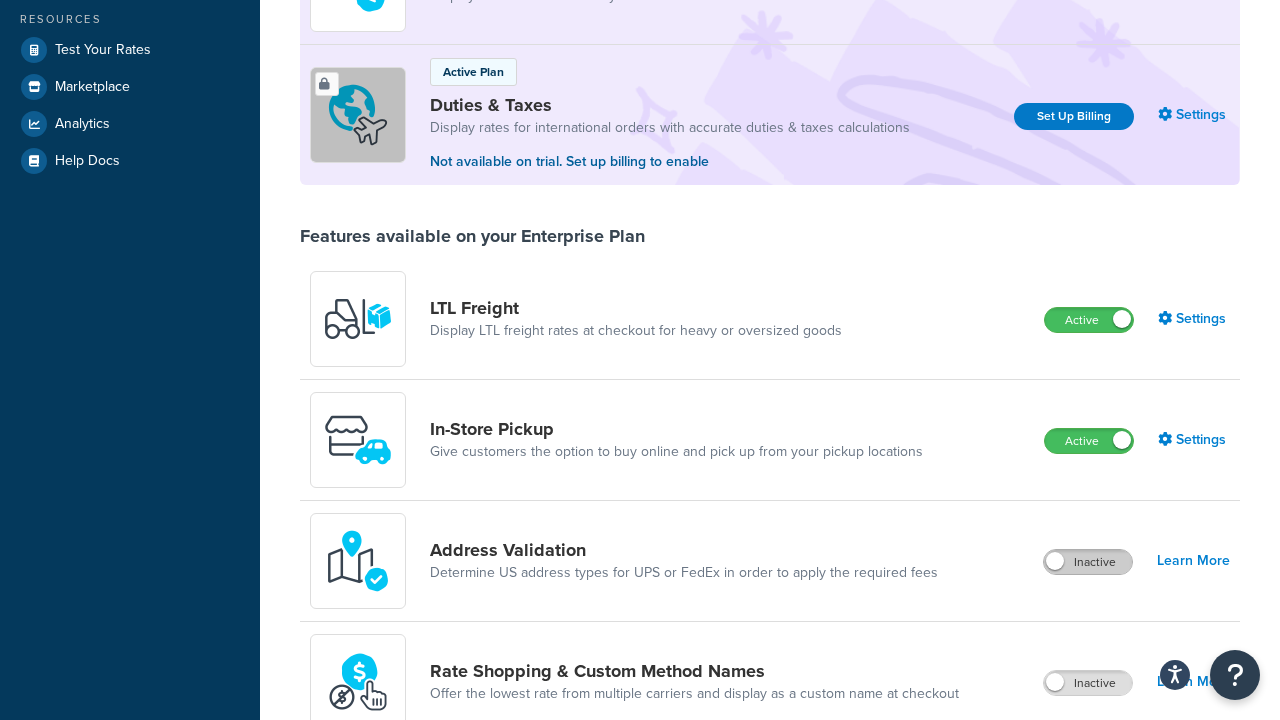click on "Inactive" at bounding box center [1088, 562] 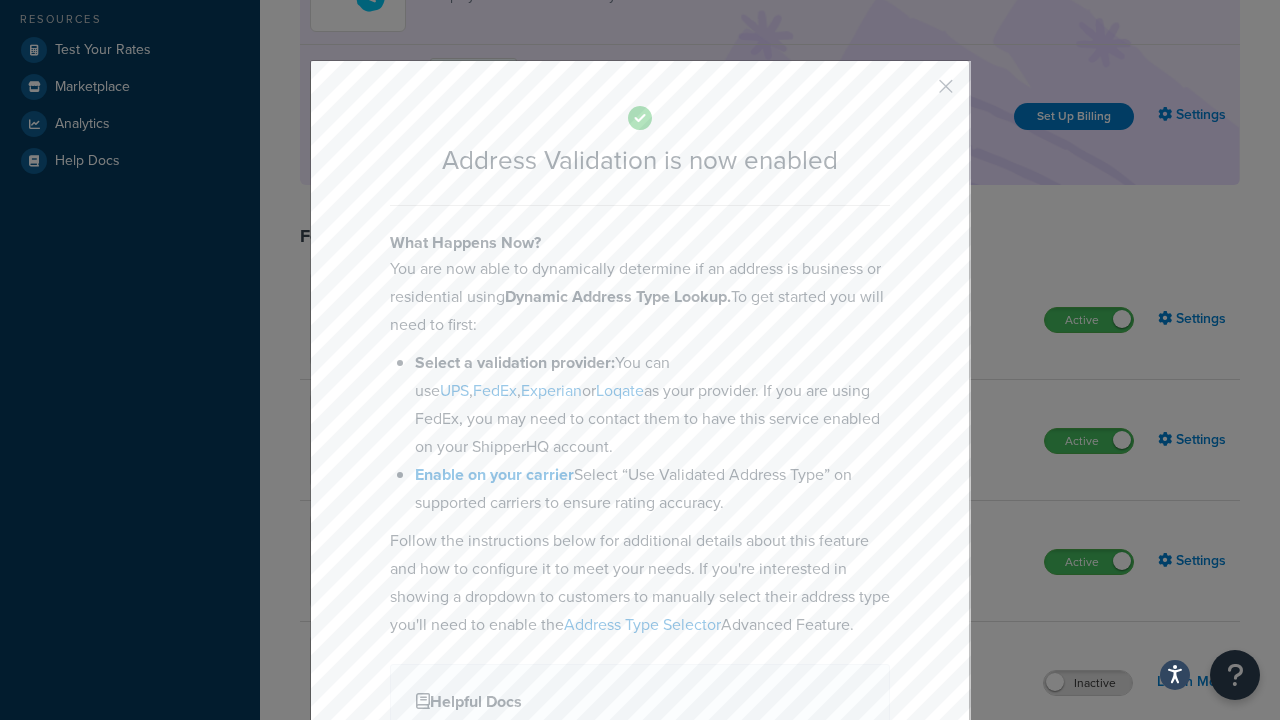 click at bounding box center [916, 93] 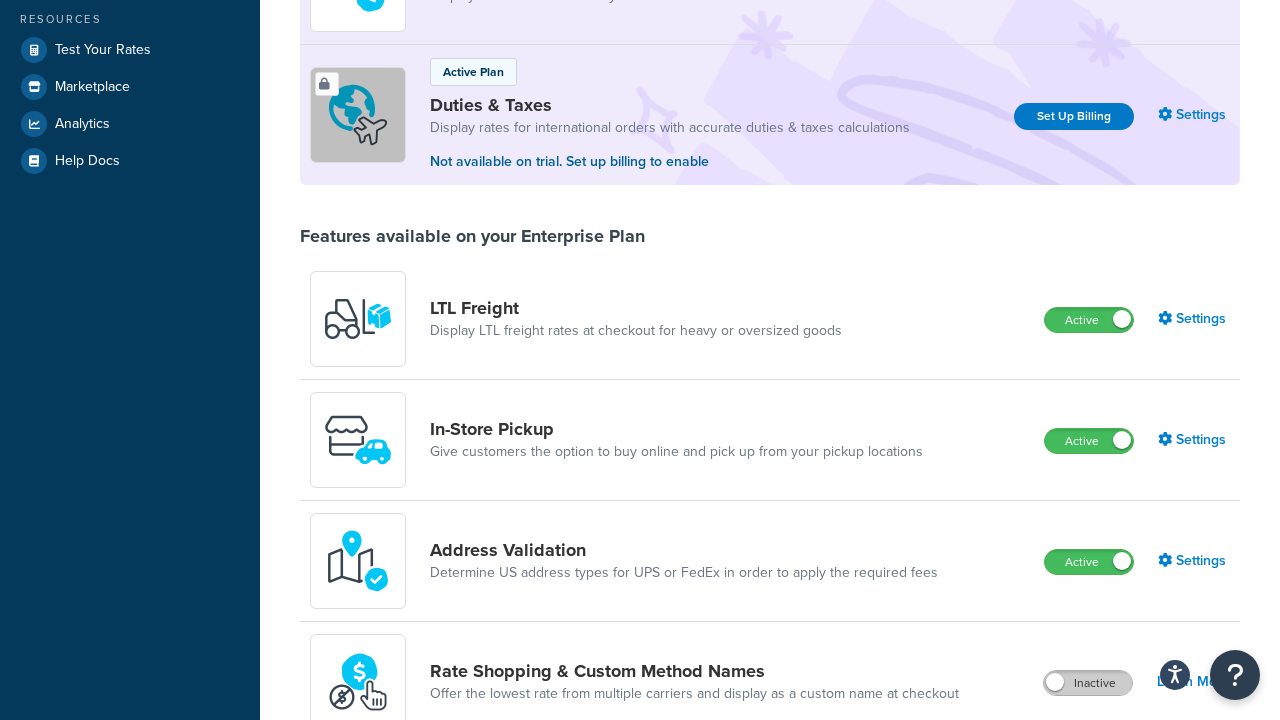 click on "Inactive" at bounding box center (1088, 683) 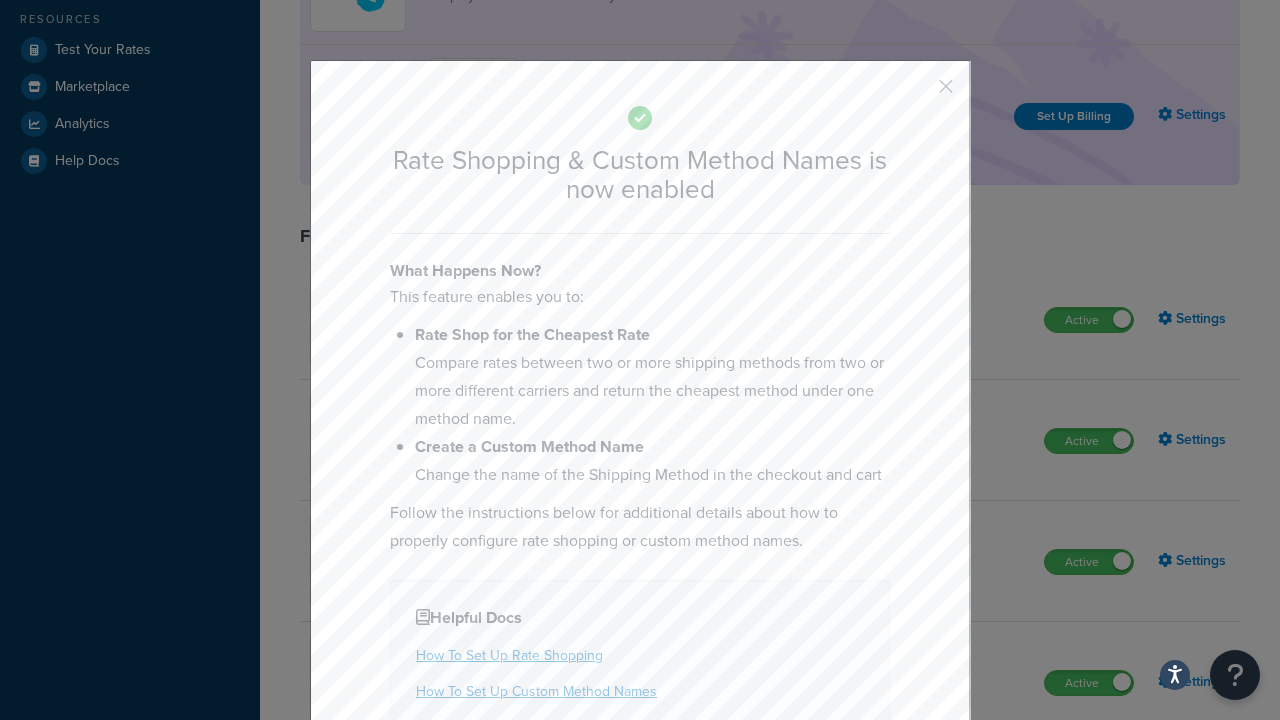 click at bounding box center [916, 93] 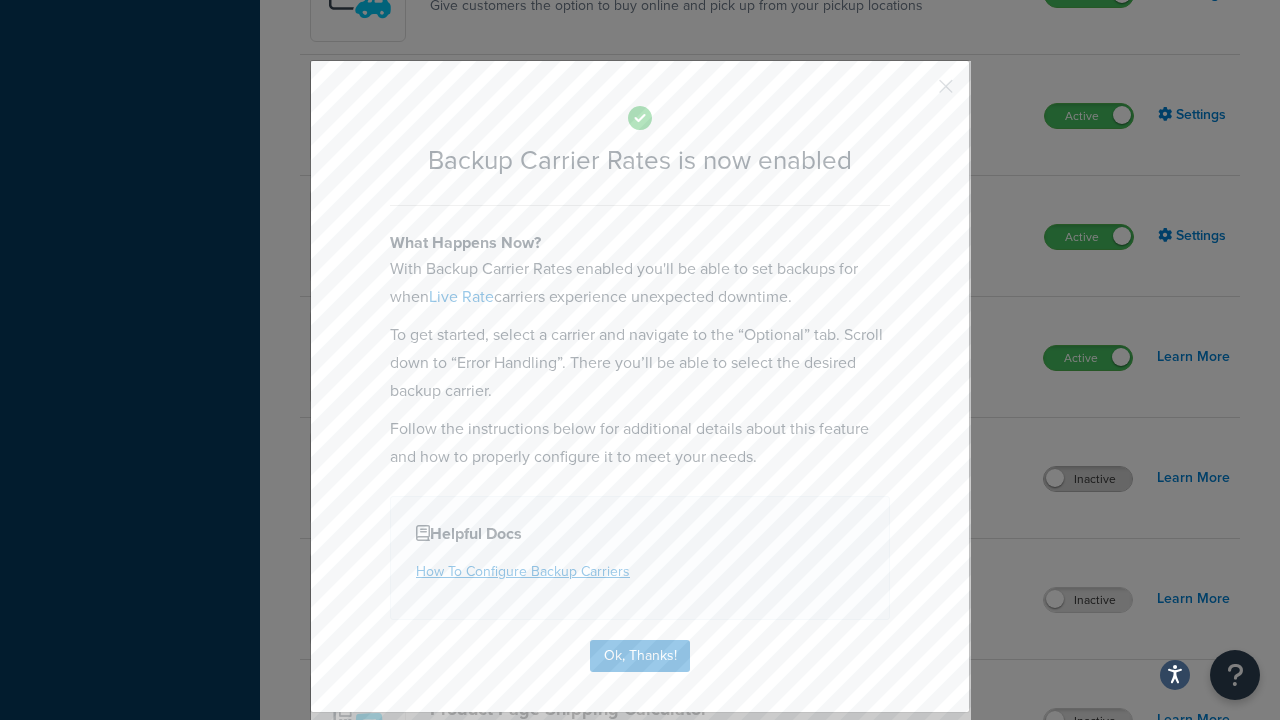 click at bounding box center (916, 93) 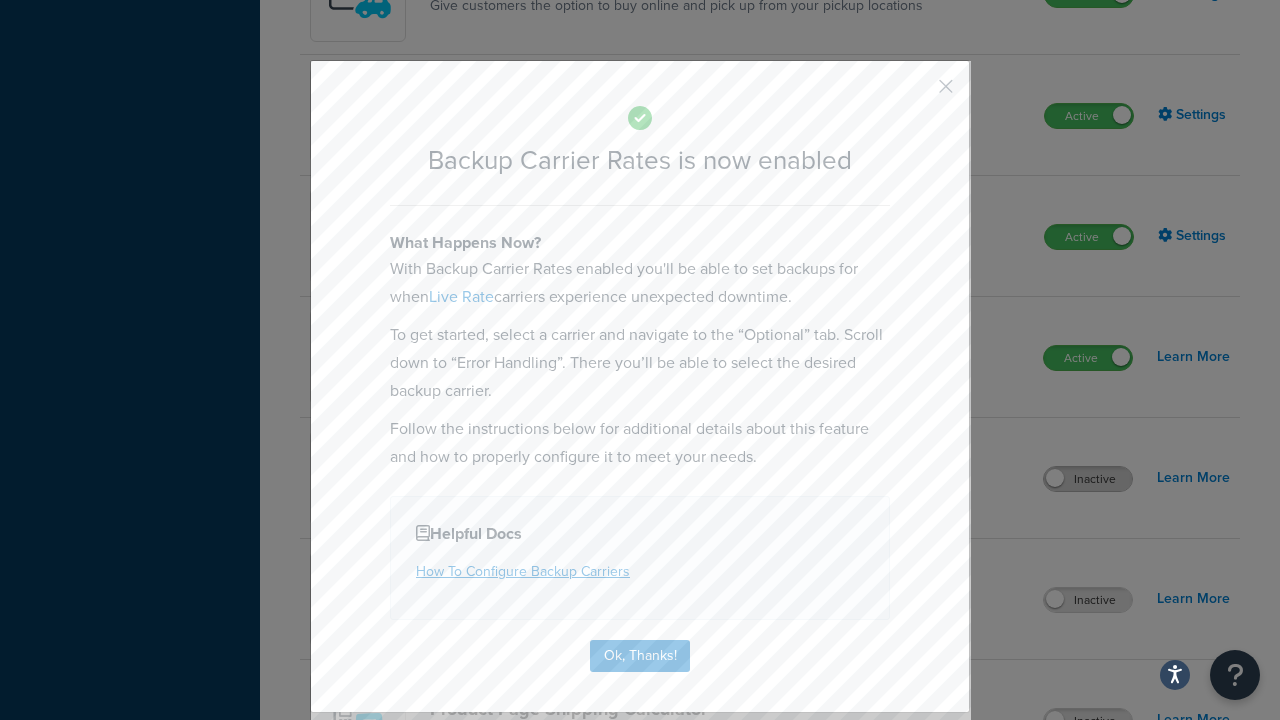click on "Inactive" at bounding box center [1088, 479] 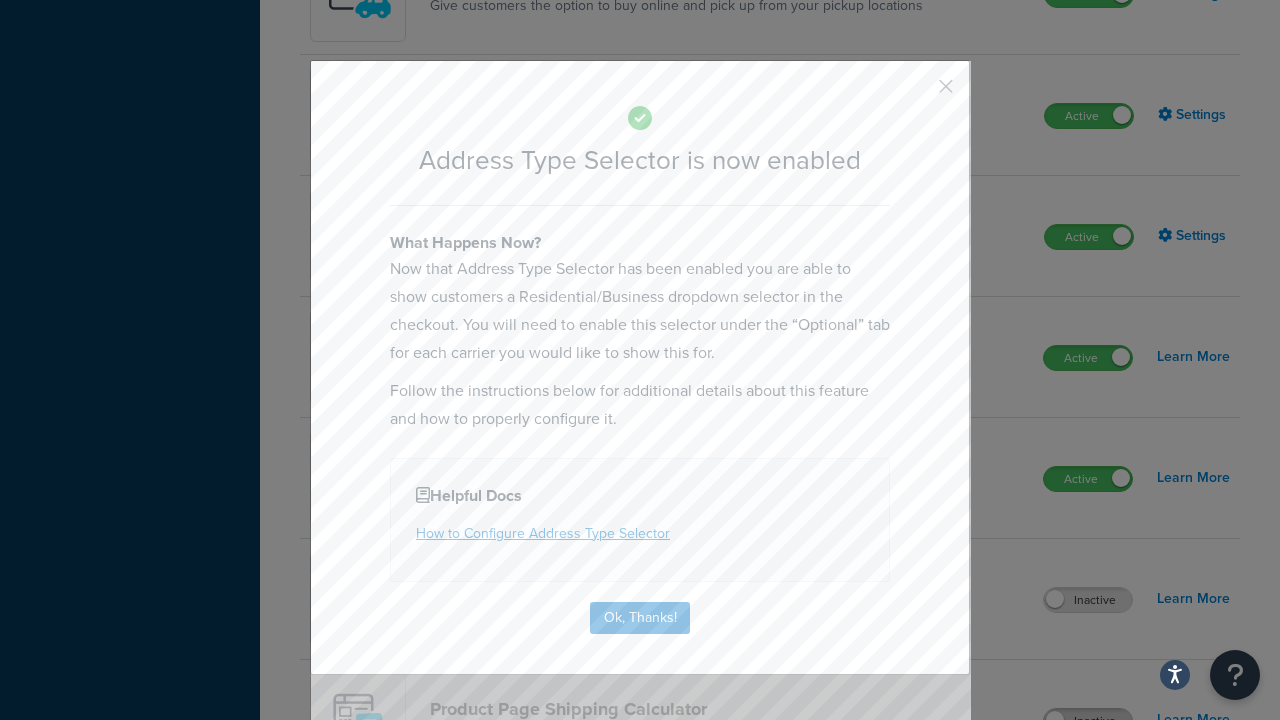 click at bounding box center [916, 93] 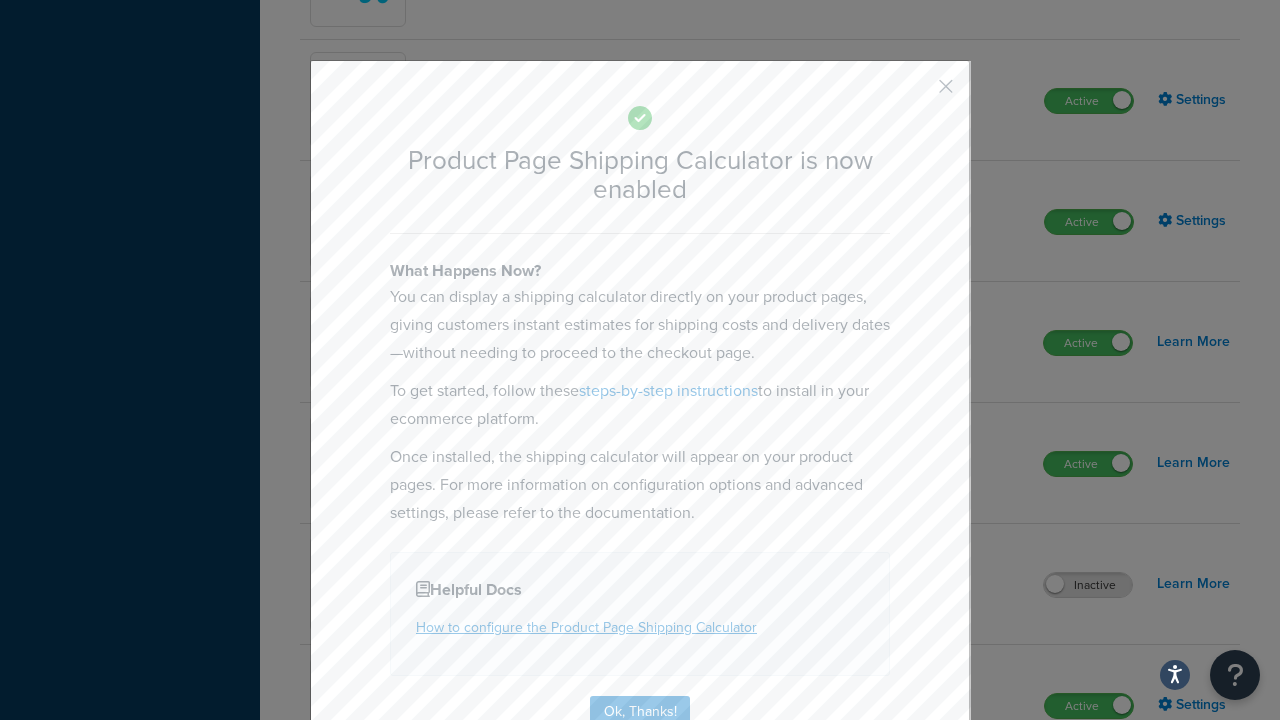 click at bounding box center [916, 93] 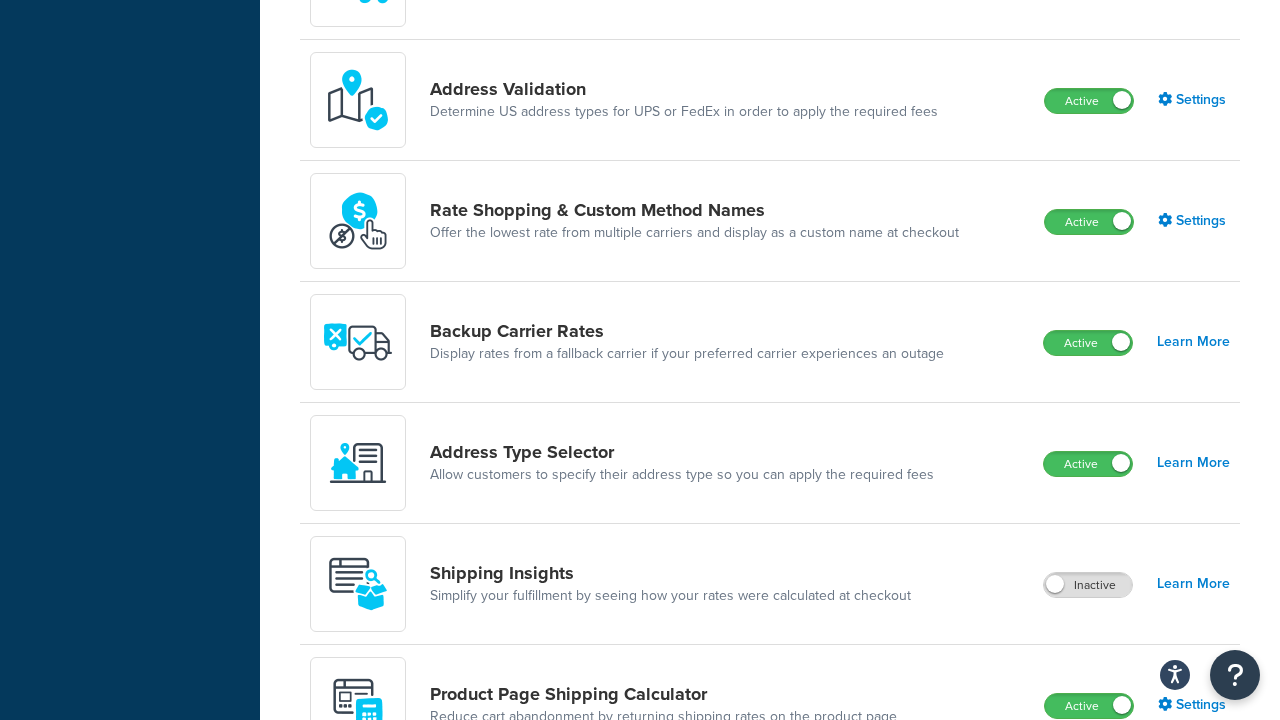 click on "Inactive" at bounding box center (1088, 827) 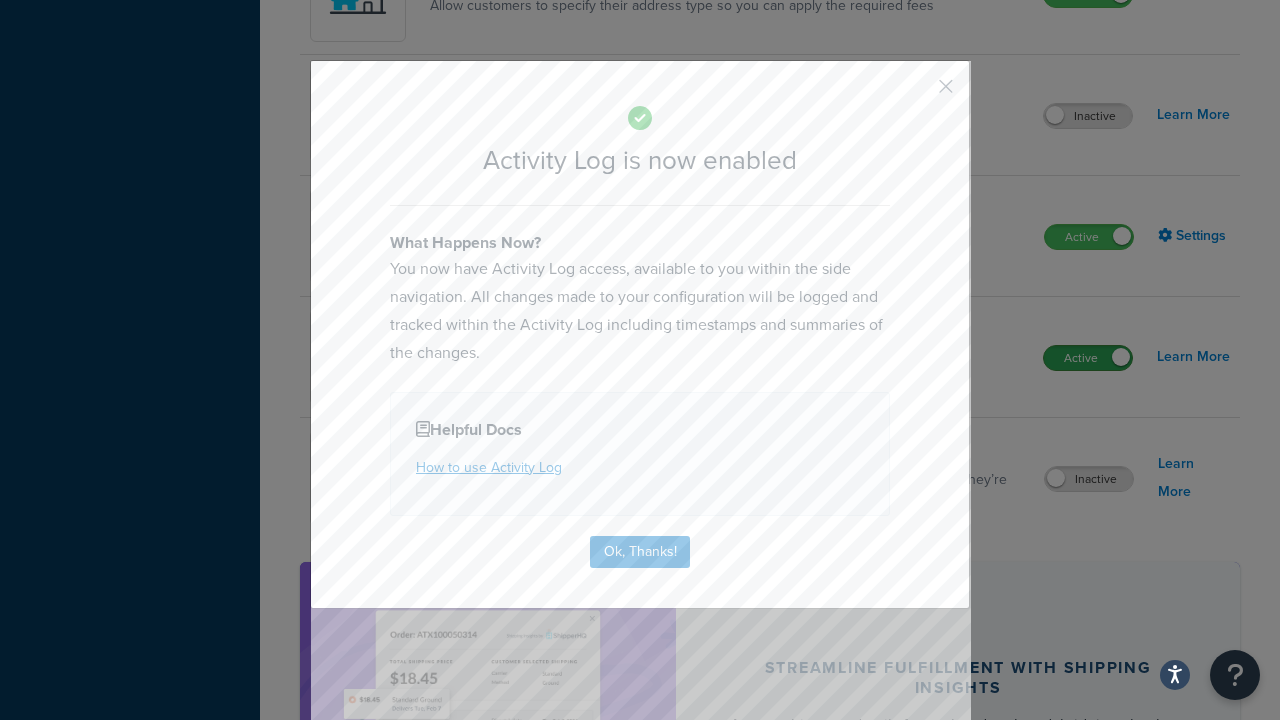 click at bounding box center [916, 93] 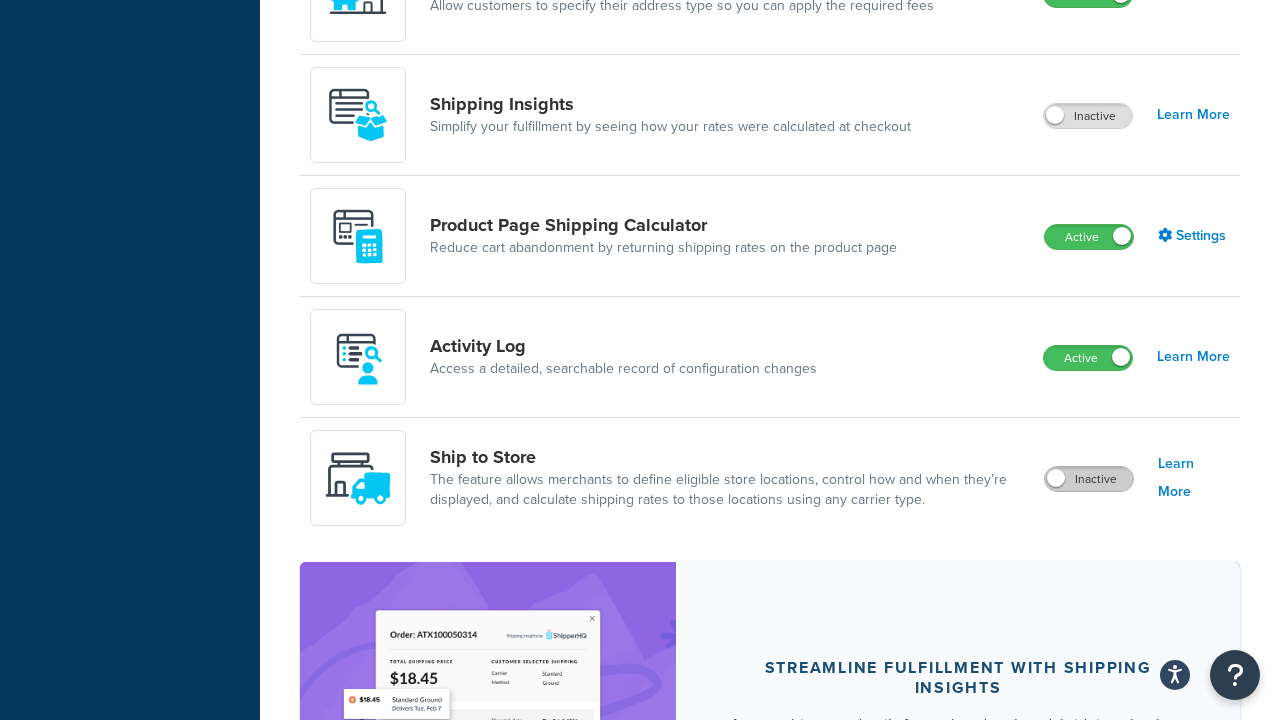 click on "Inactive" at bounding box center (1089, 479) 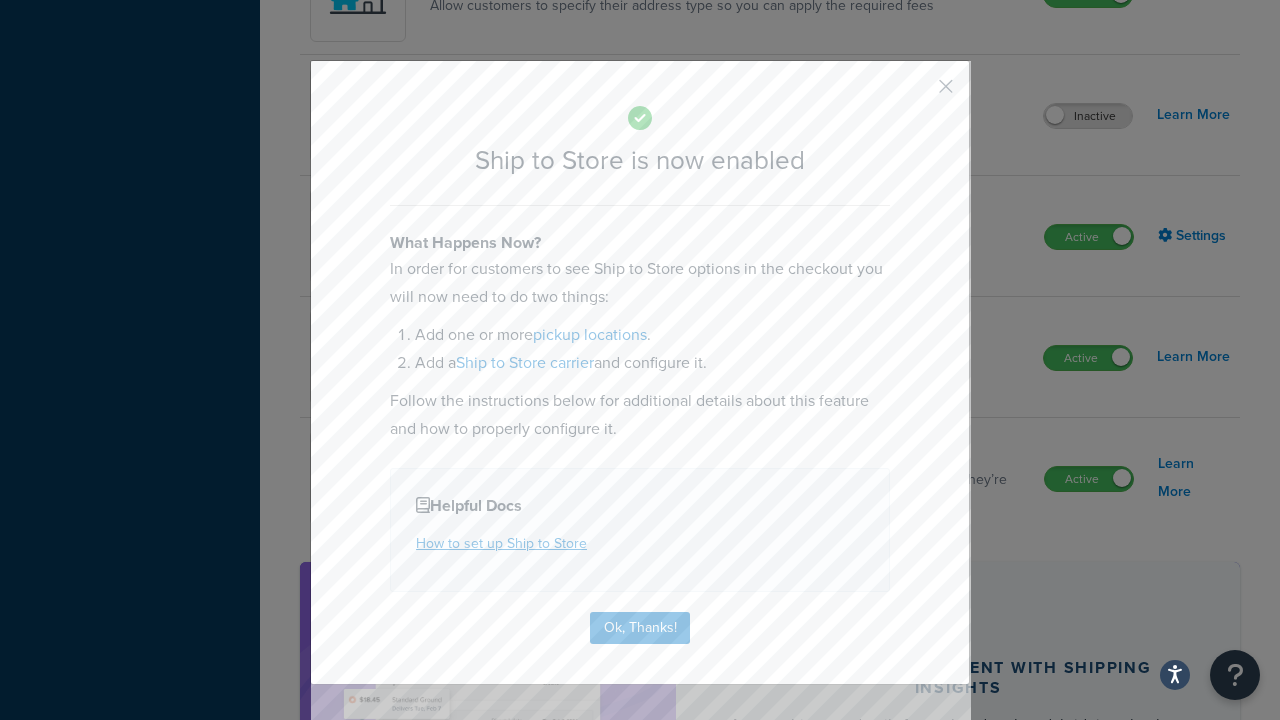 click at bounding box center (916, 93) 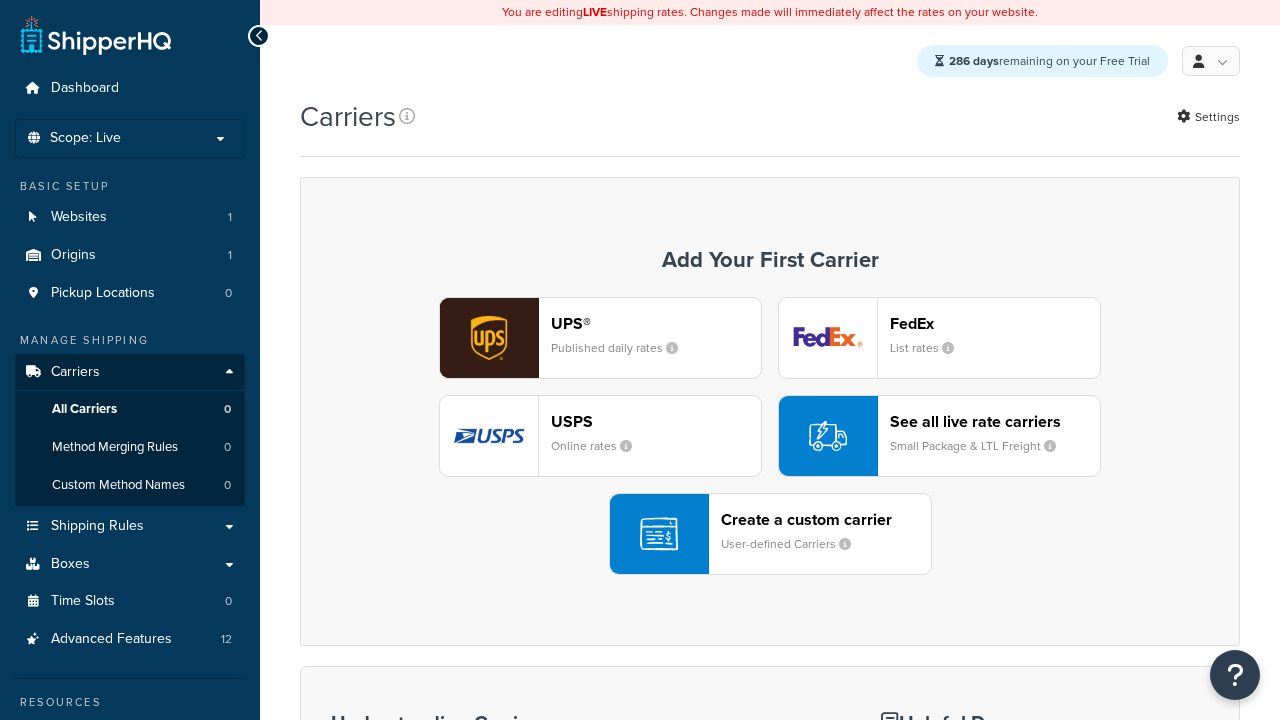 click on "UPS® Published daily rates   FedEx List rates   USPS Online rates   See all live rate carriers Small Package & LTL Freight   Create a custom carrier User-defined Carriers" at bounding box center (770, 436) 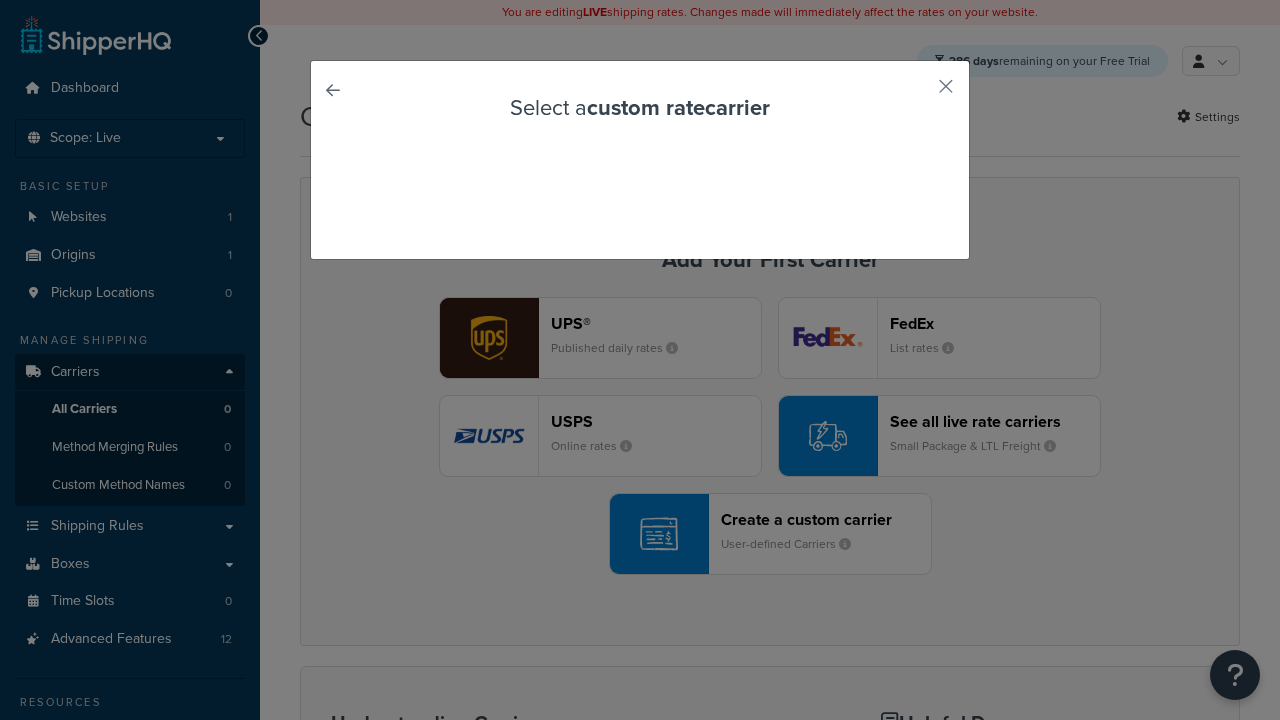 scroll, scrollTop: 0, scrollLeft: 0, axis: both 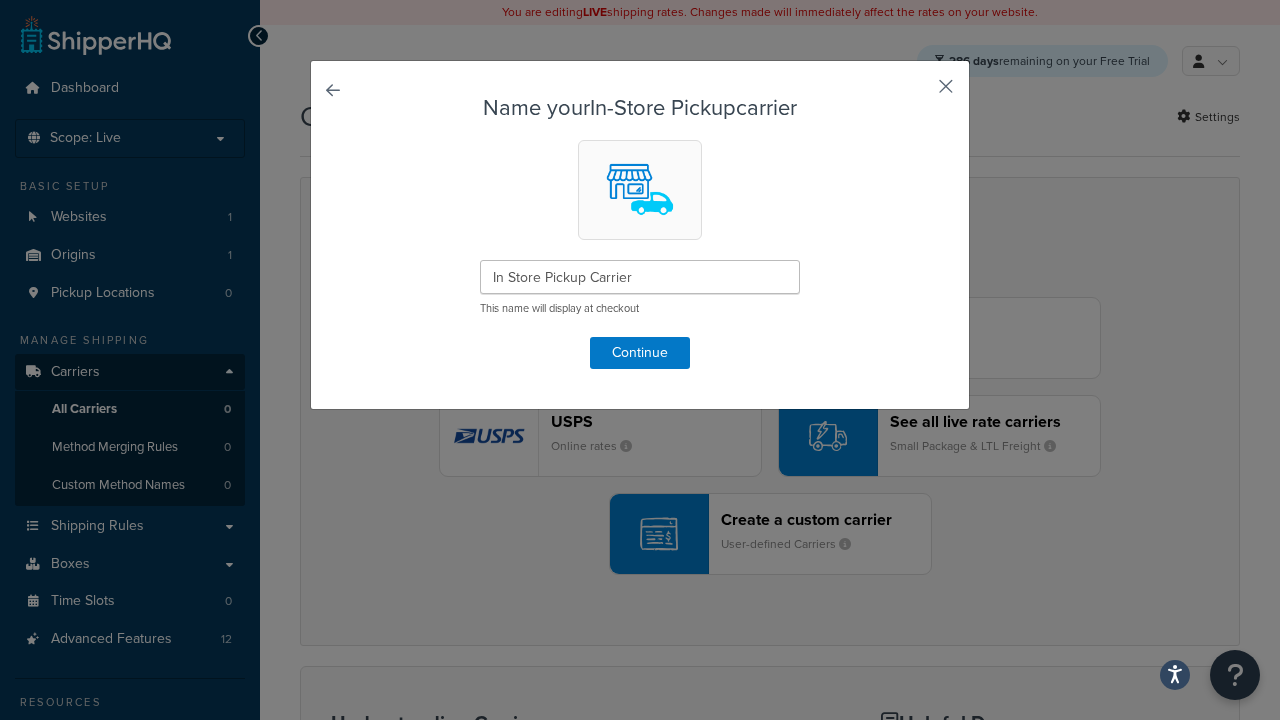 click at bounding box center [916, 93] 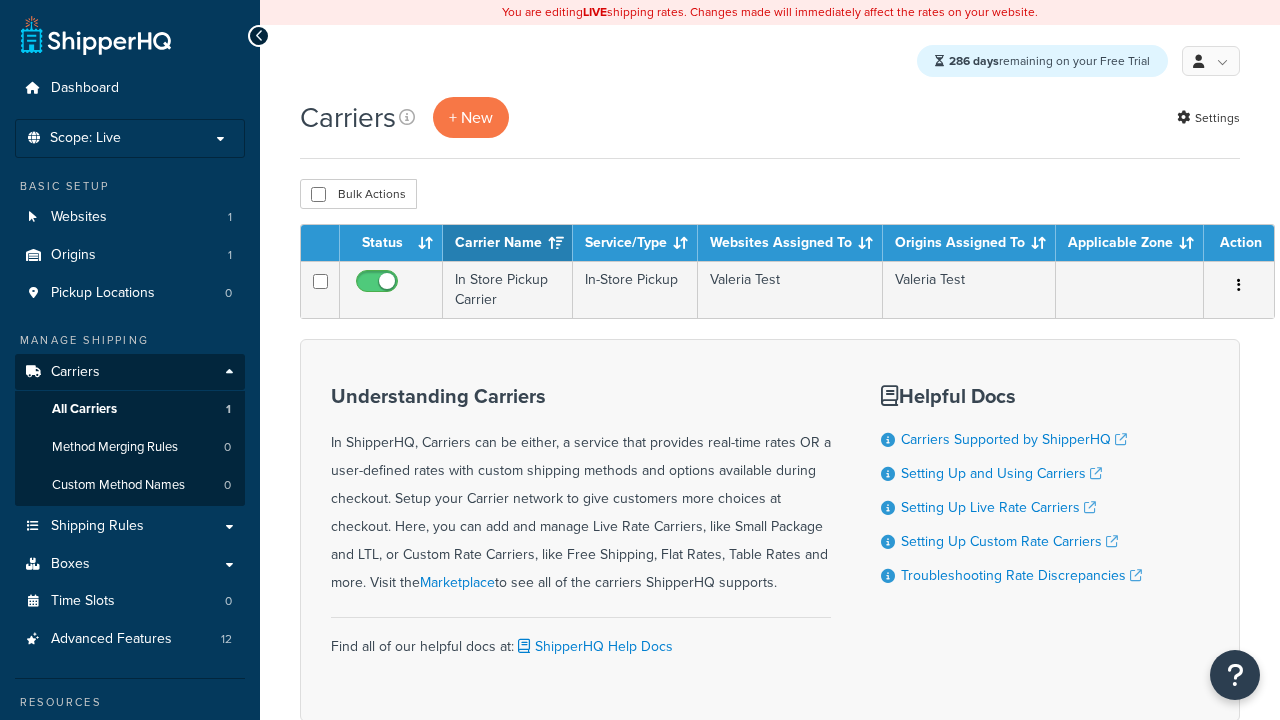 scroll, scrollTop: 0, scrollLeft: 0, axis: both 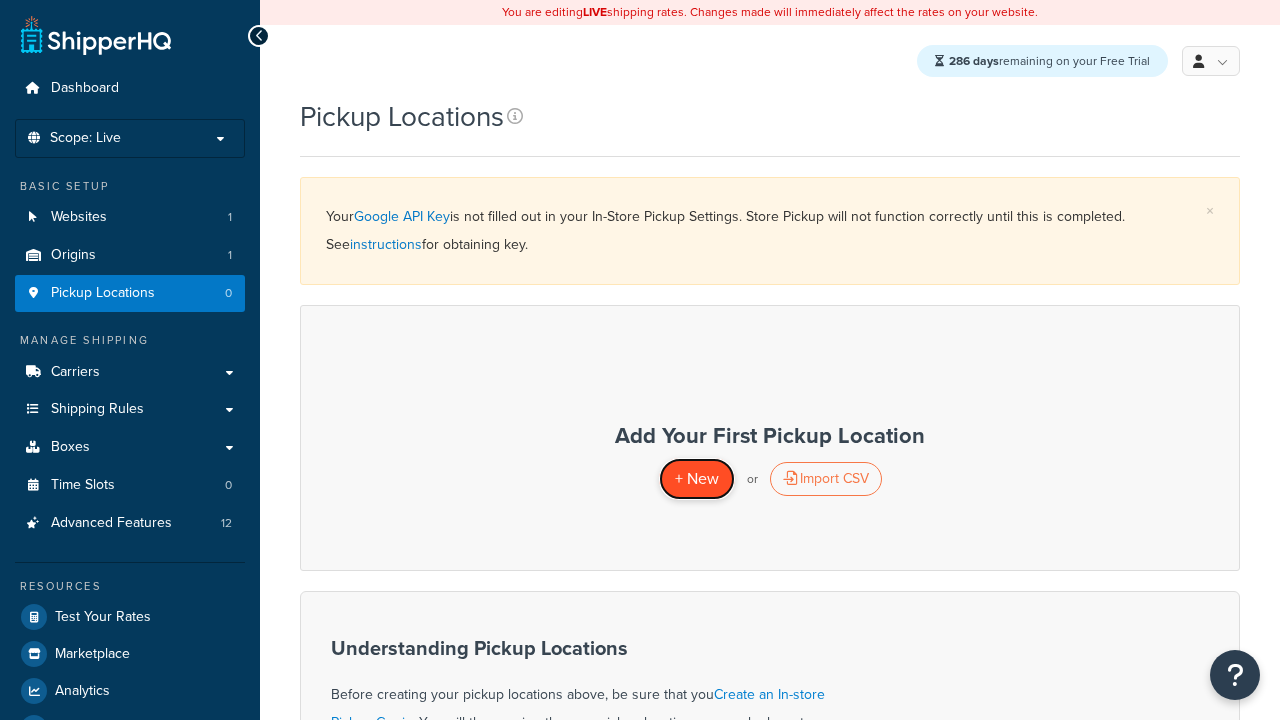 click on "+ New" at bounding box center (697, 478) 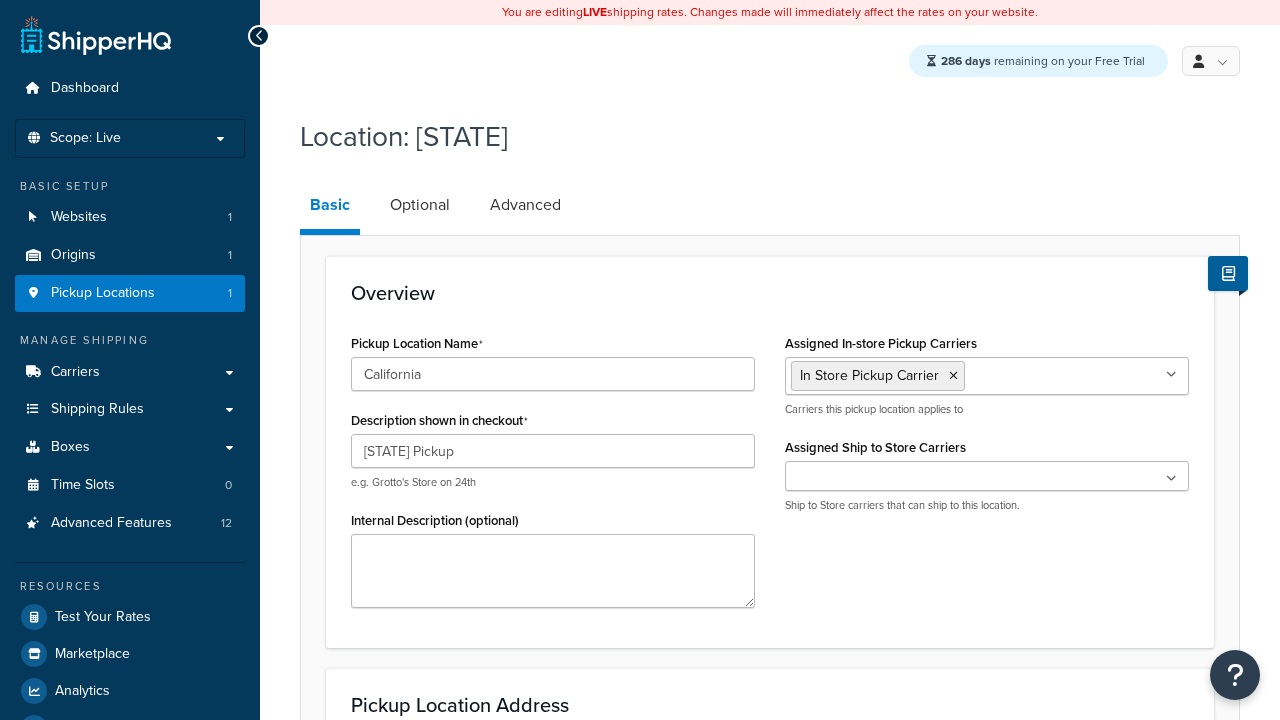 select on "5" 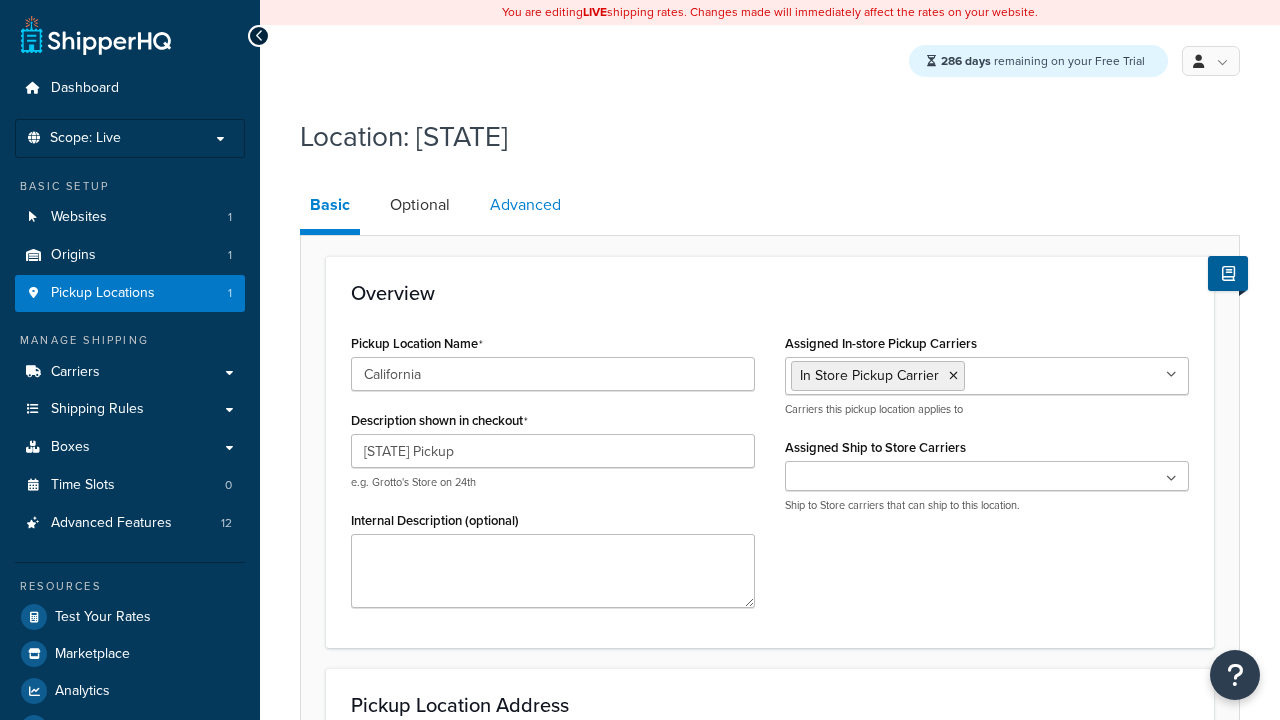click on "Advanced" at bounding box center (525, 205) 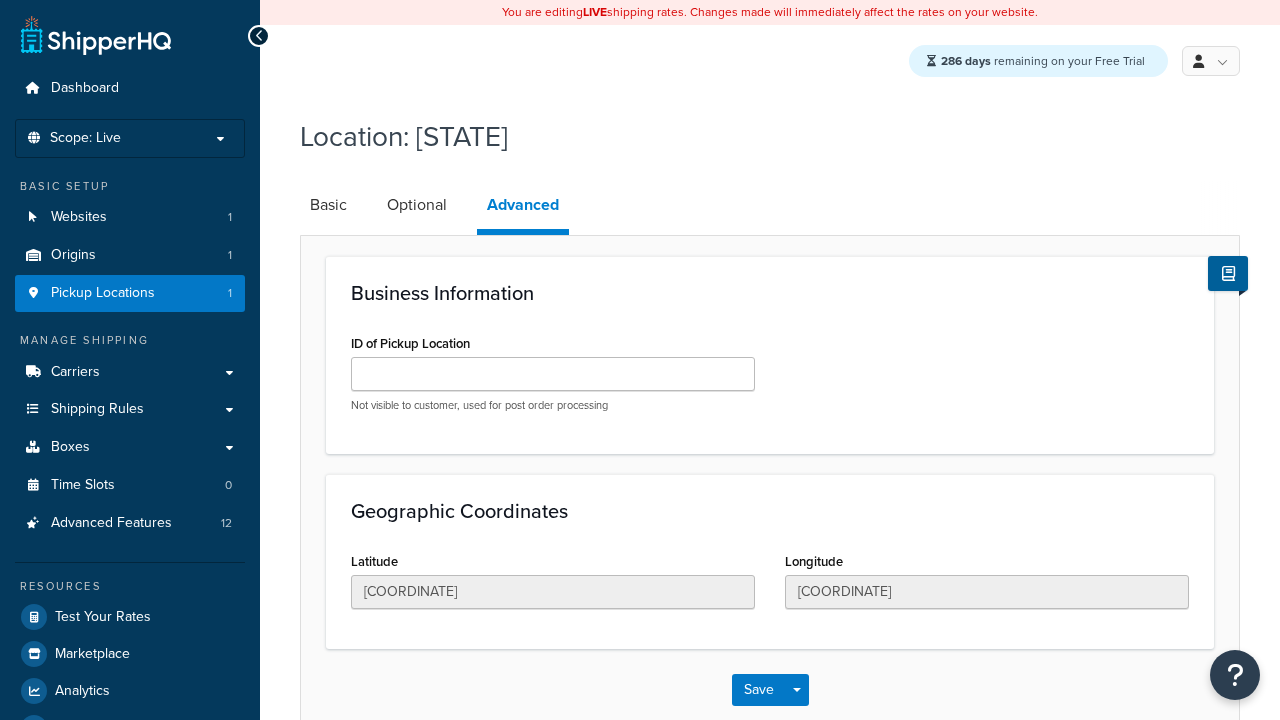 scroll, scrollTop: 0, scrollLeft: 0, axis: both 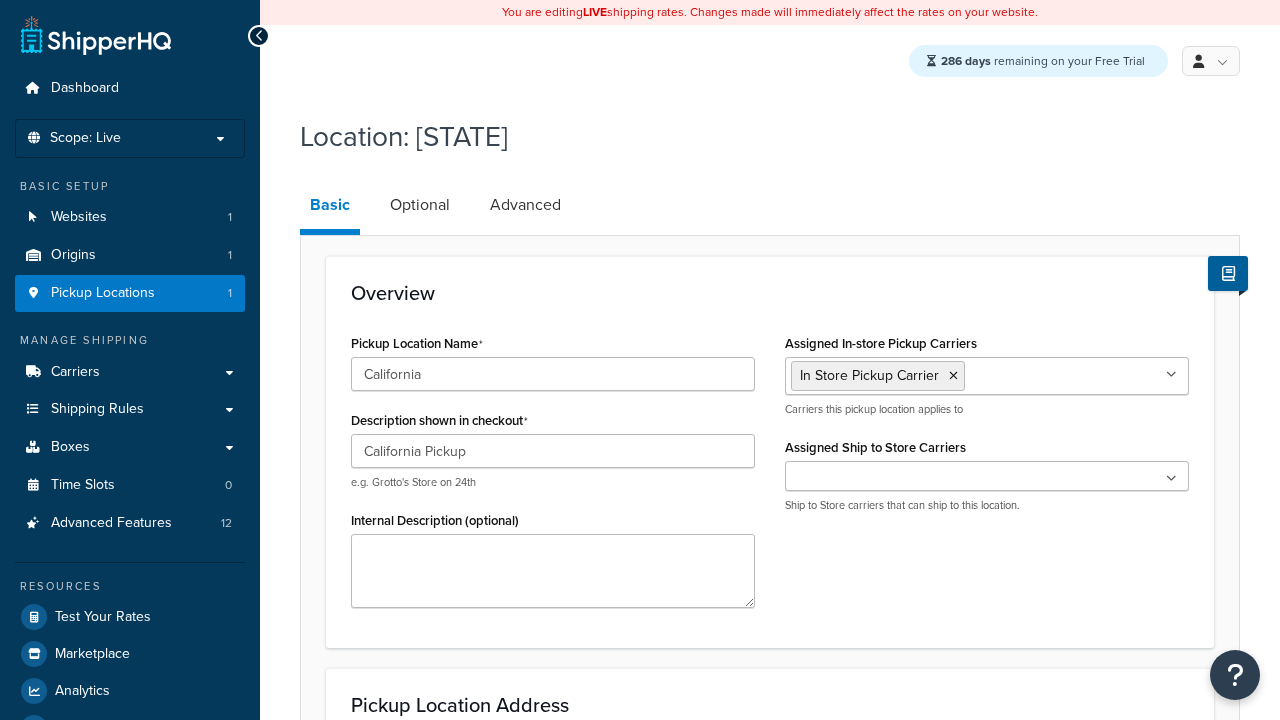 select on "5" 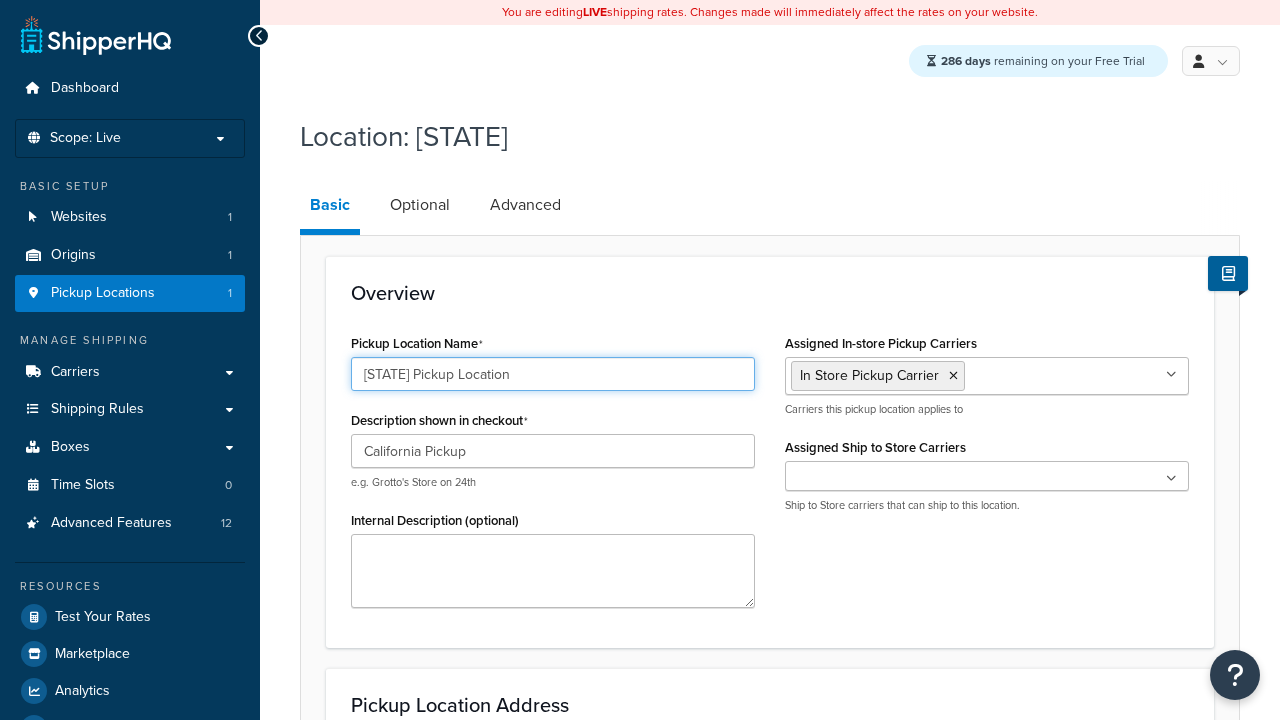 scroll, scrollTop: 737, scrollLeft: 0, axis: vertical 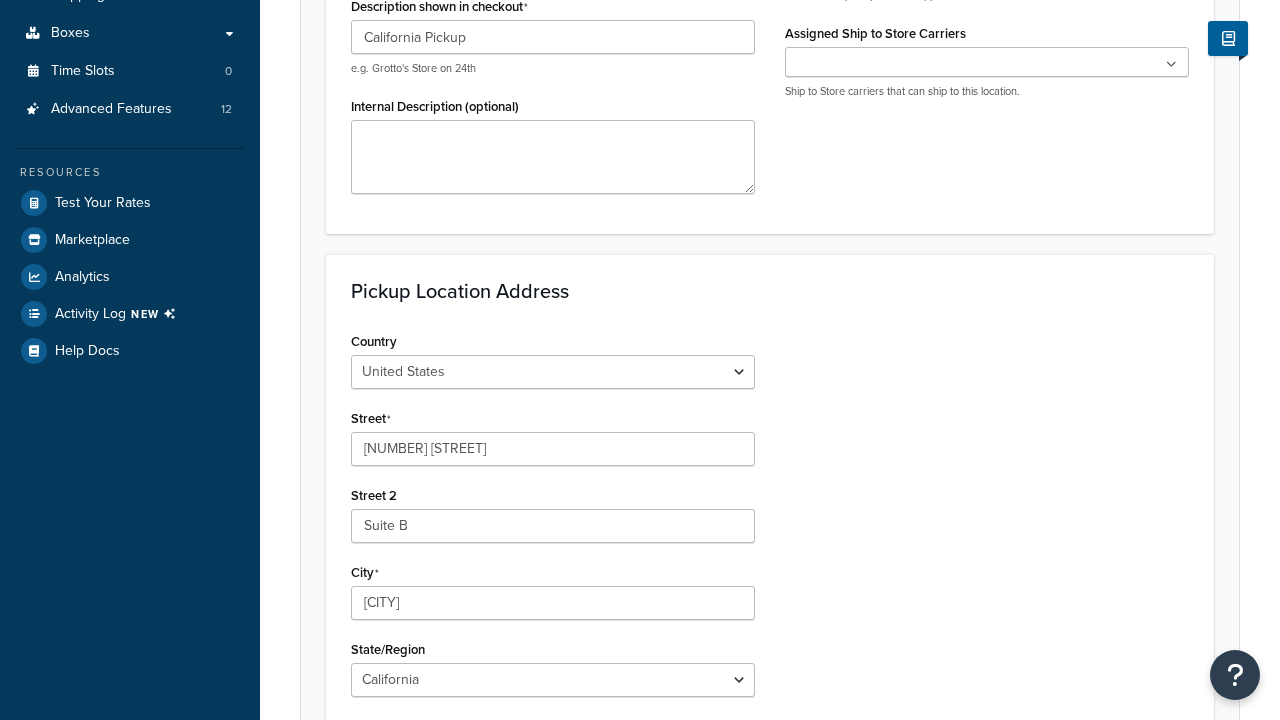 type on "[STATE] Pickup Location" 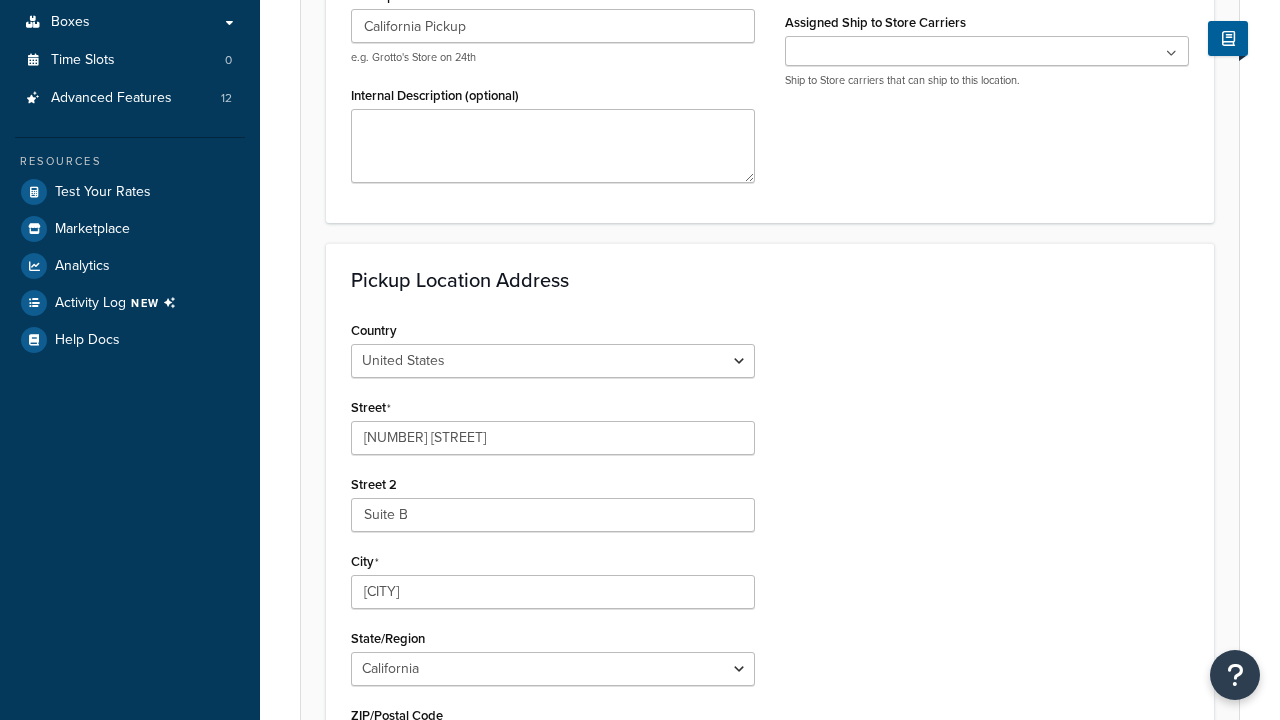 click on "Save" at bounding box center [759, 889] 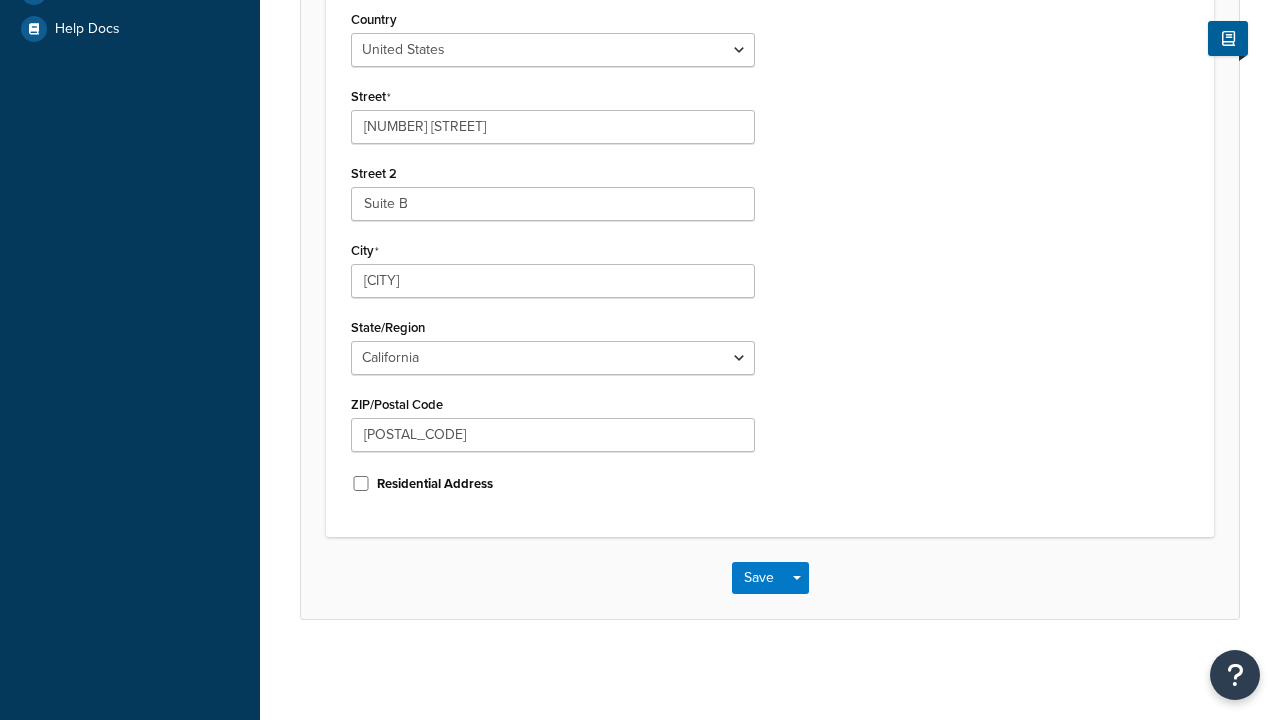 scroll, scrollTop: 0, scrollLeft: 0, axis: both 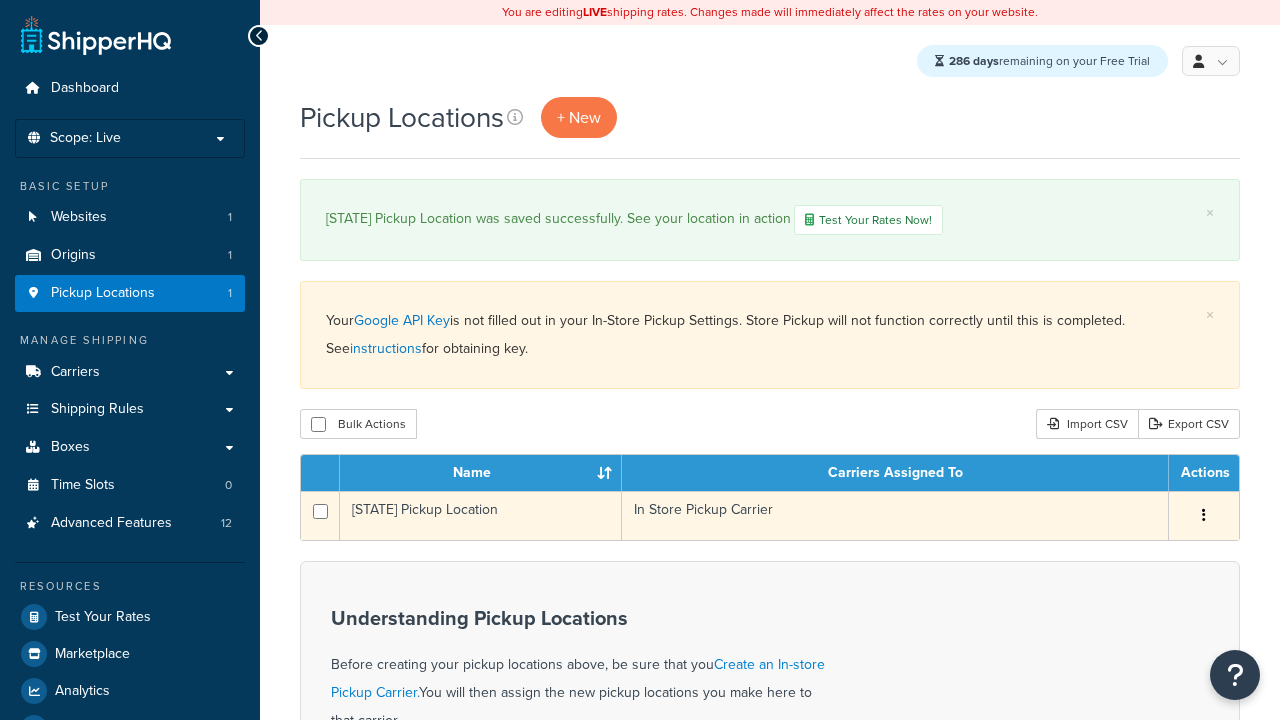 click at bounding box center (1204, 515) 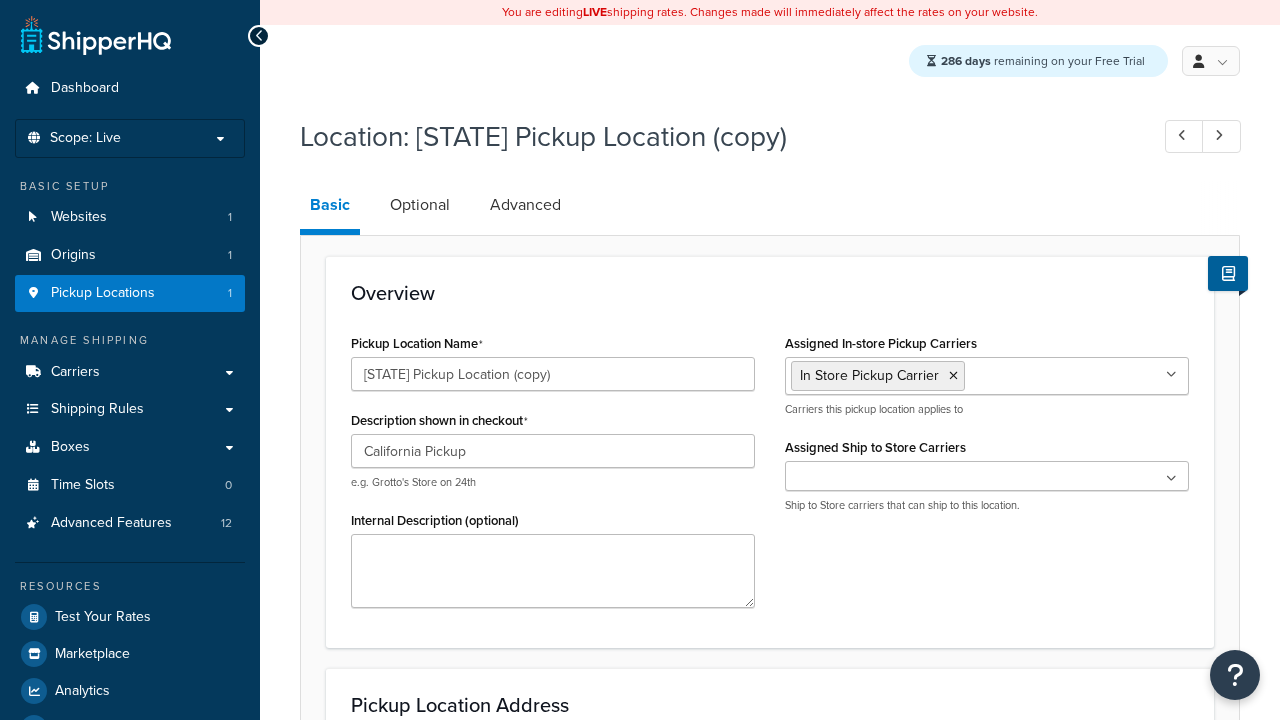 select on "5" 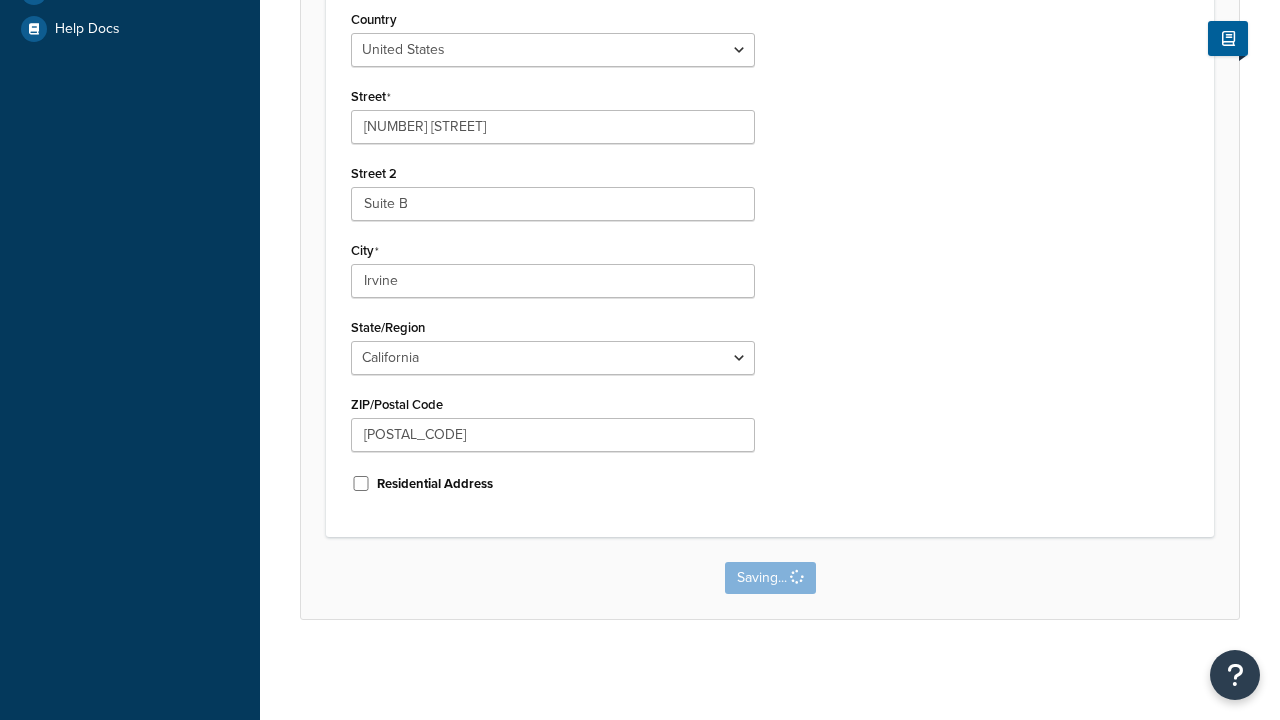 scroll, scrollTop: 0, scrollLeft: 0, axis: both 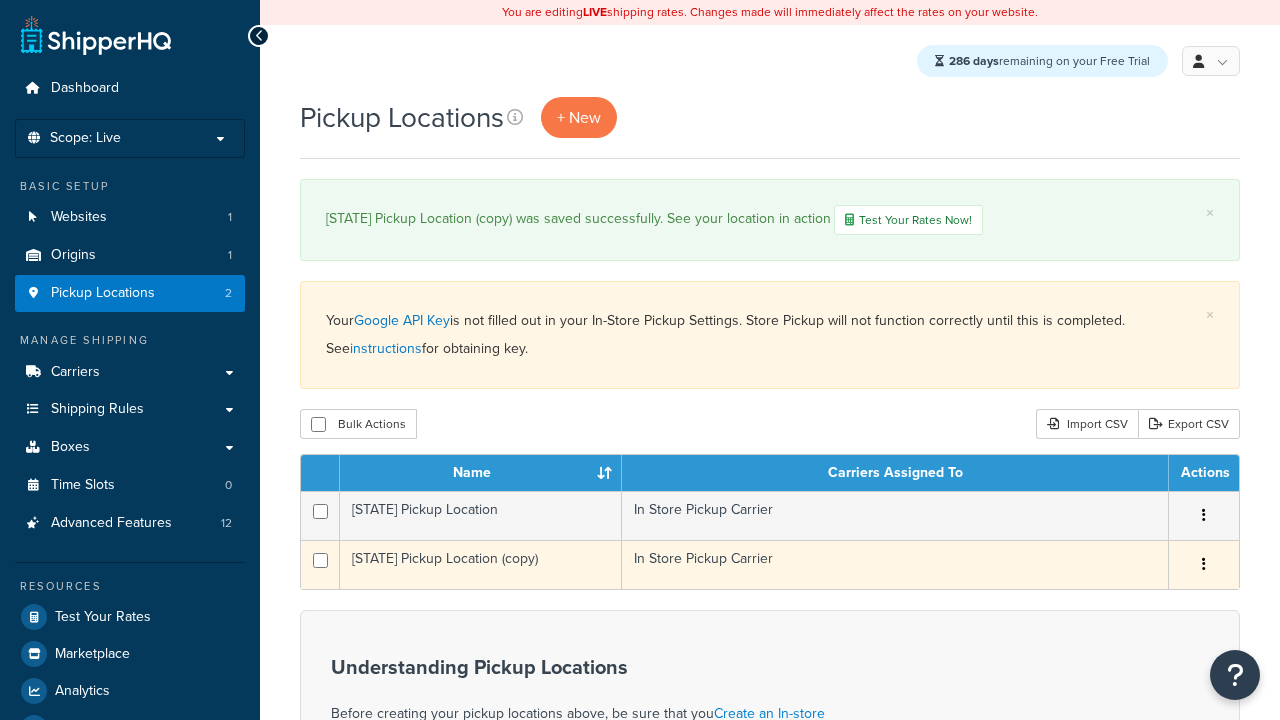 click at bounding box center [1204, 564] 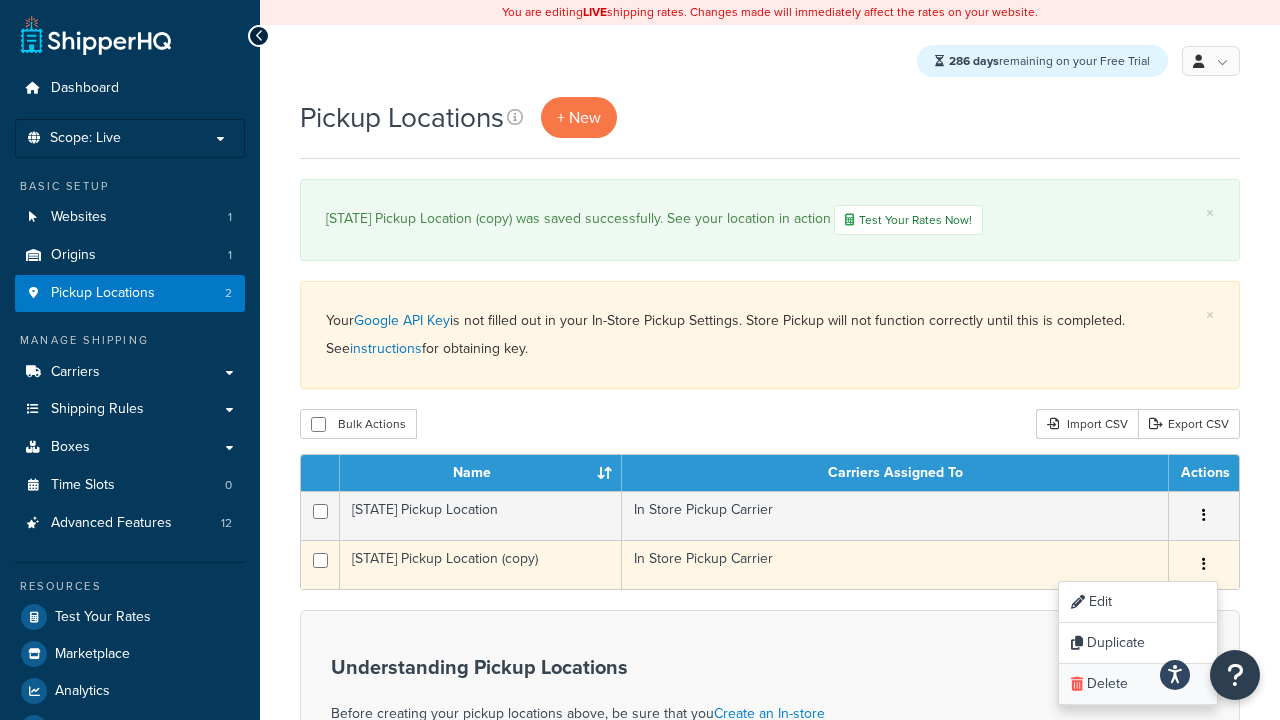 click on "Delete" at bounding box center (1138, 684) 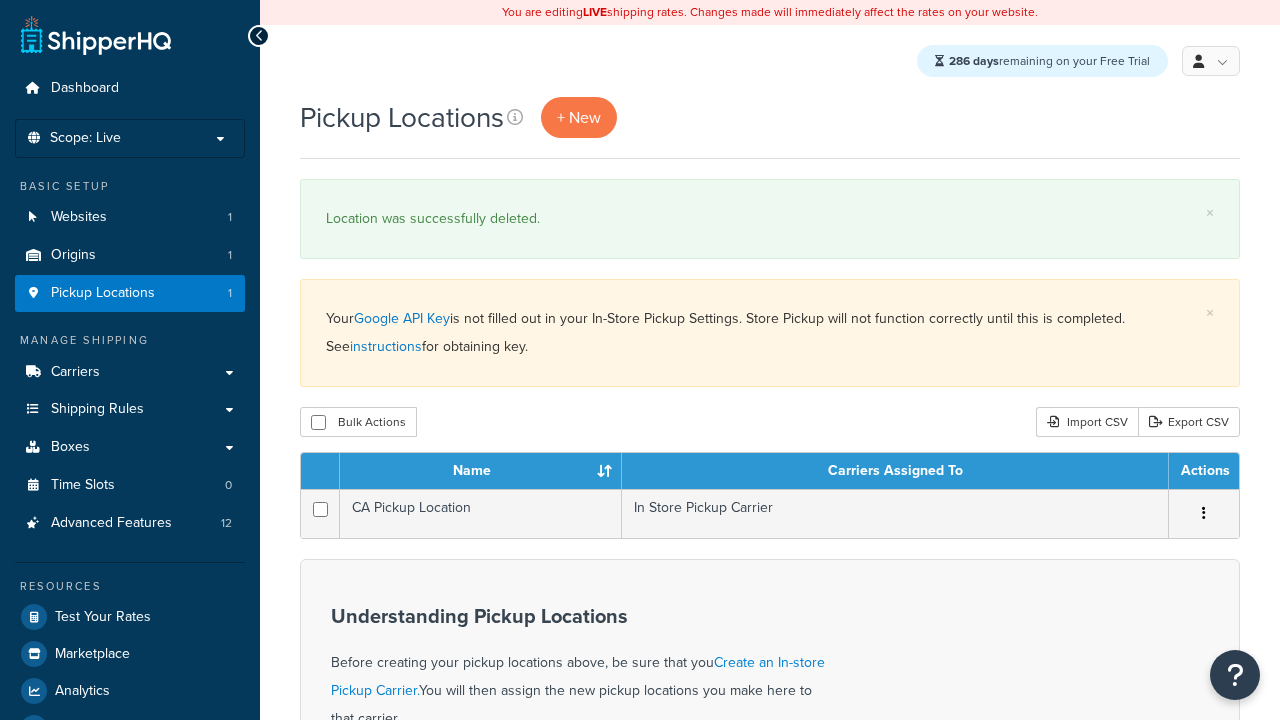 scroll, scrollTop: 0, scrollLeft: 0, axis: both 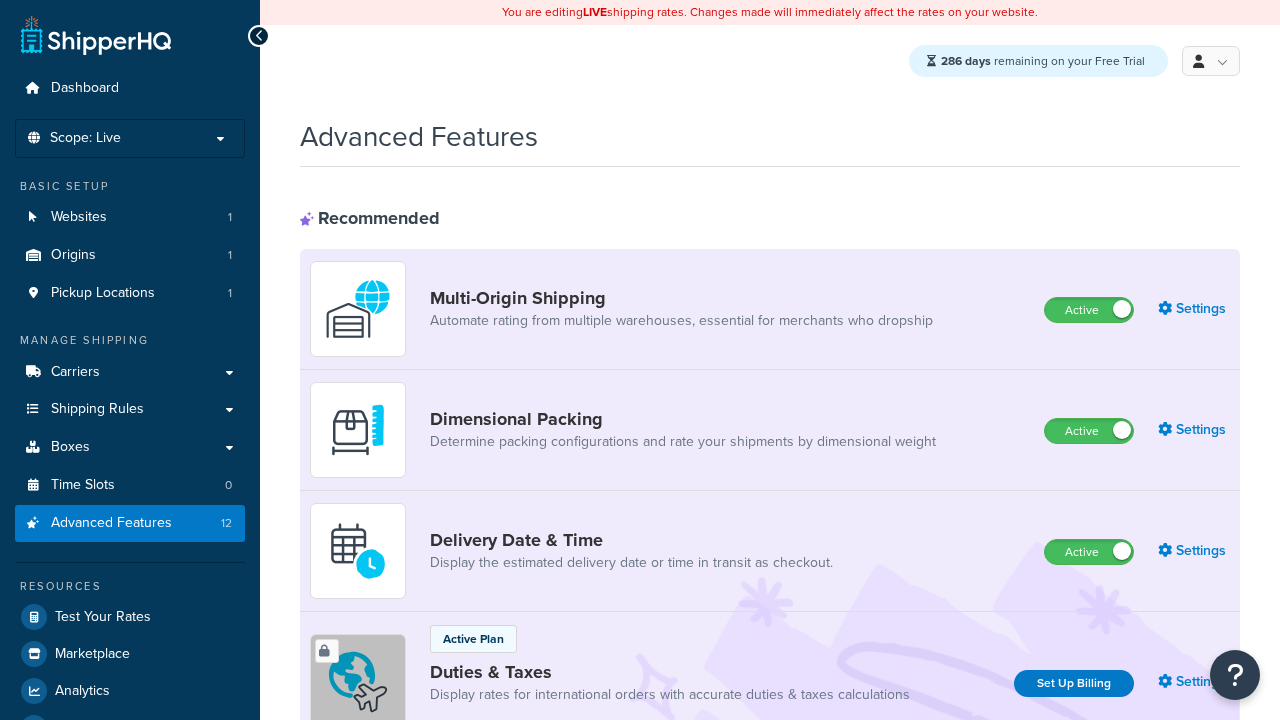 click on "Active" at bounding box center (1089, 310) 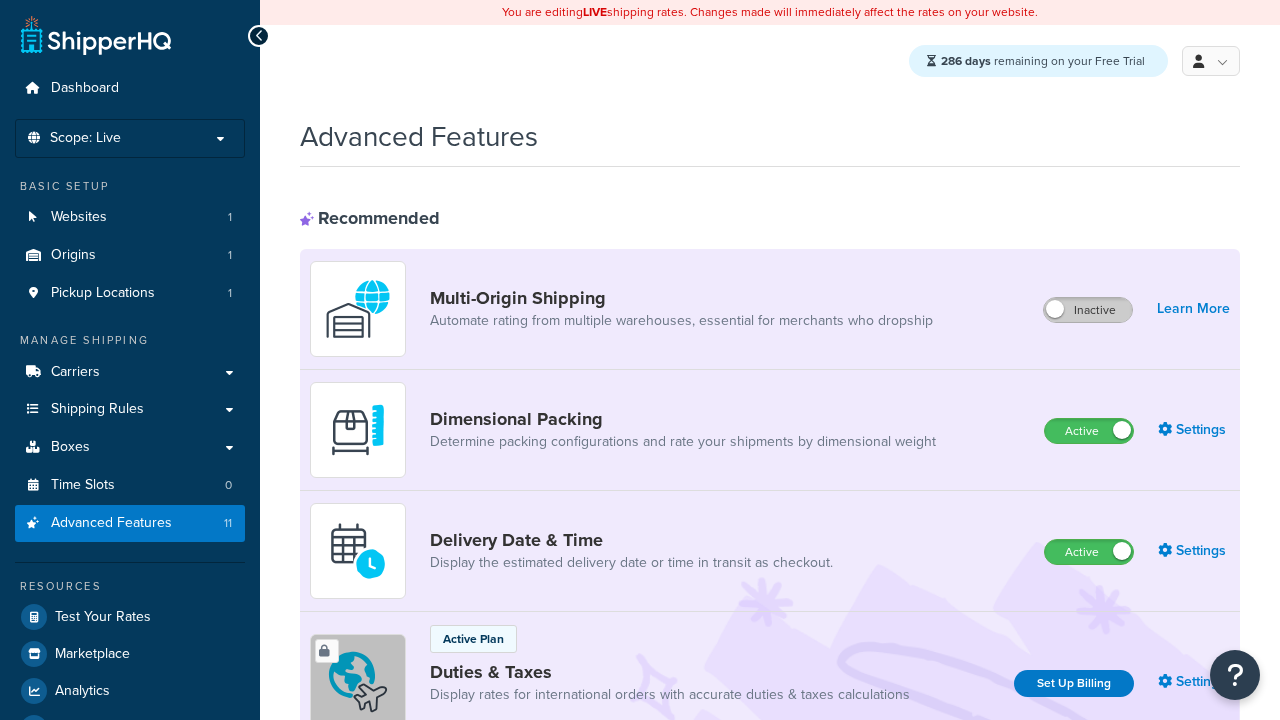 scroll, scrollTop: 0, scrollLeft: 0, axis: both 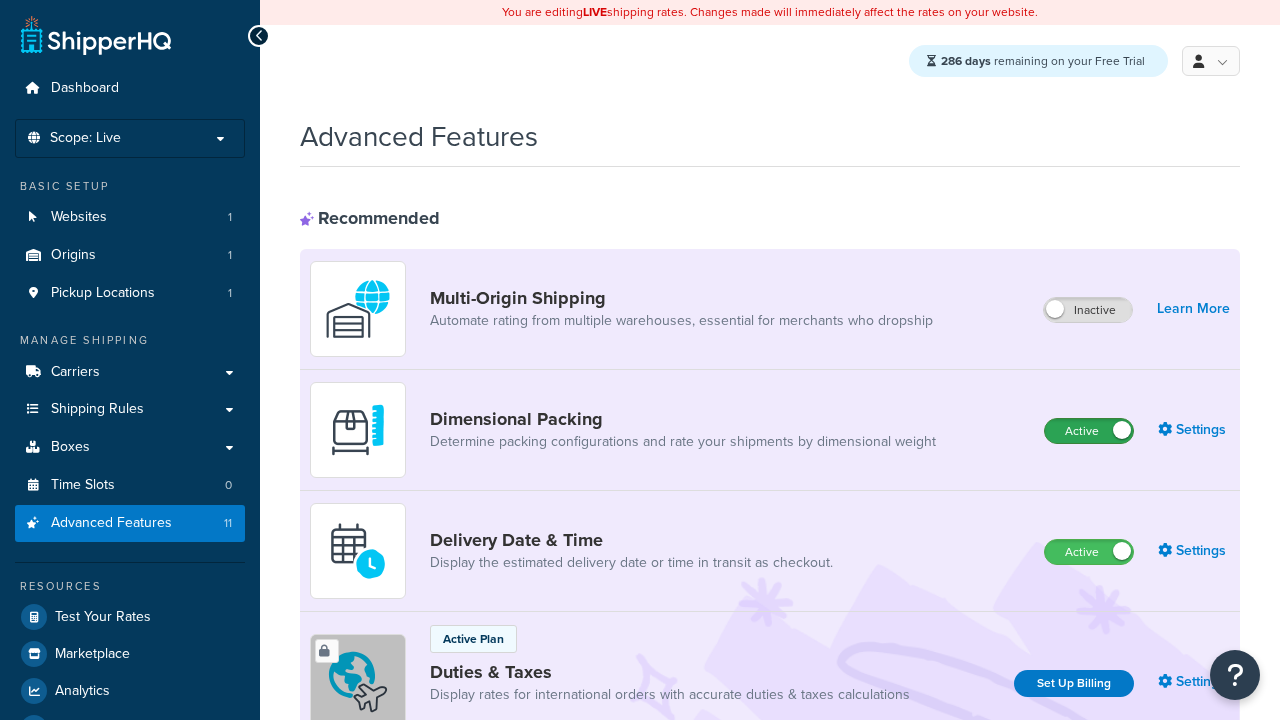 click on "Active" at bounding box center [1089, 431] 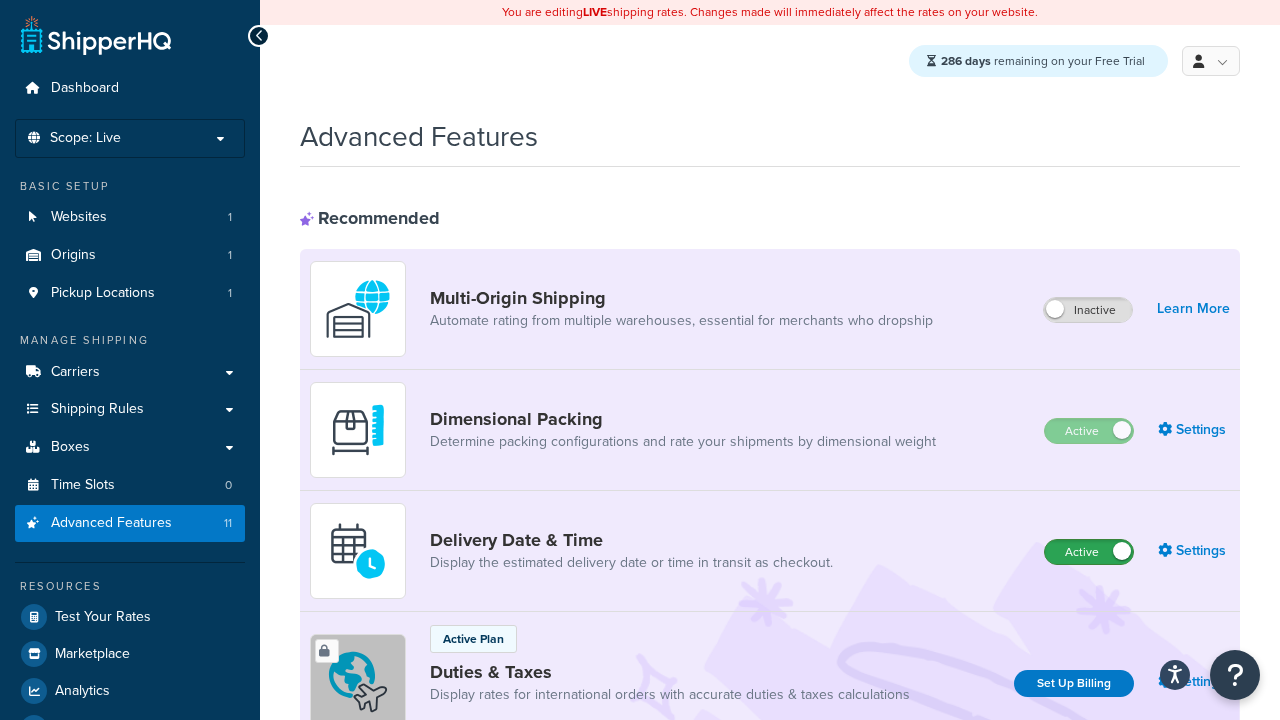 click on "Active" at bounding box center (1089, 552) 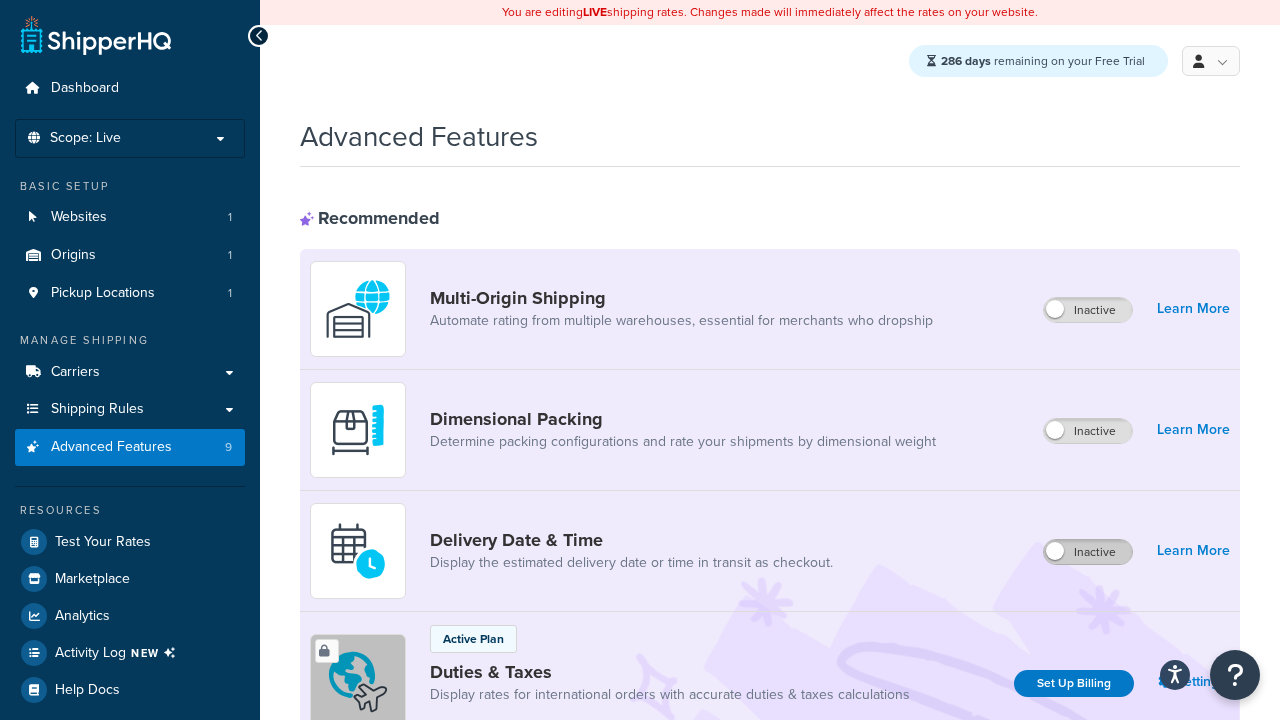 click on "Active" at bounding box center [1089, 887] 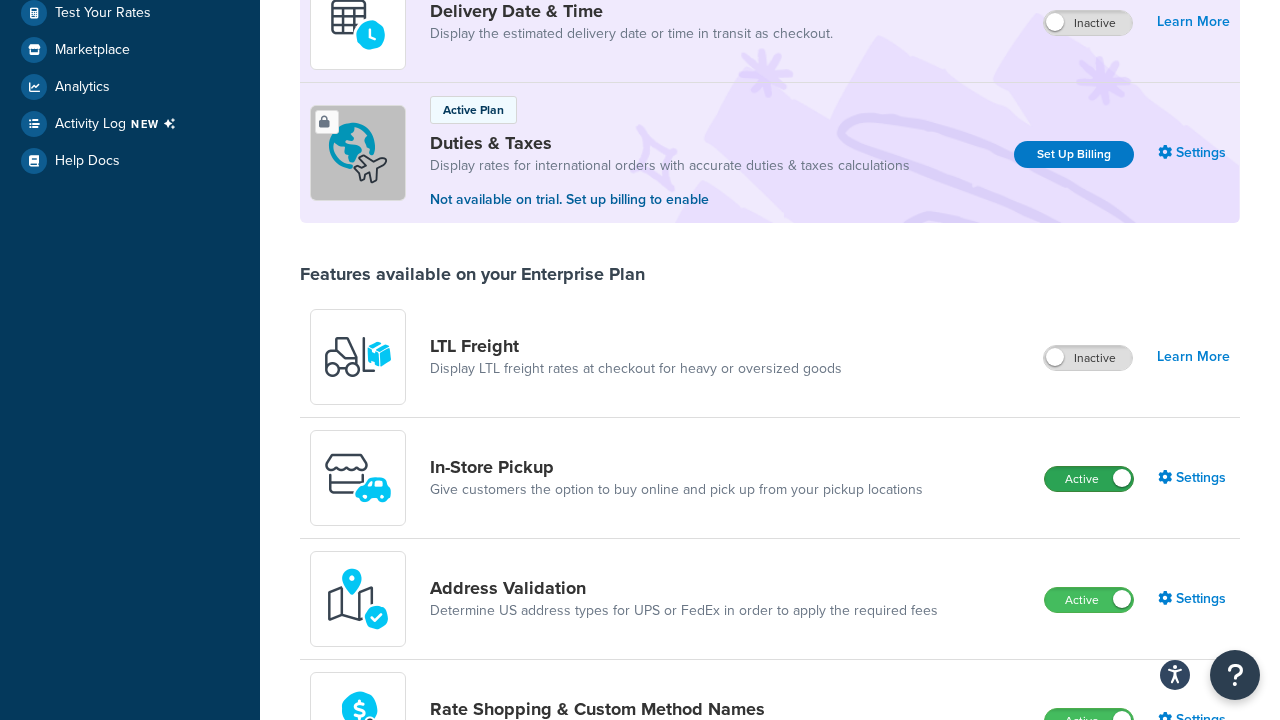 click on "Active" at bounding box center (1089, 479) 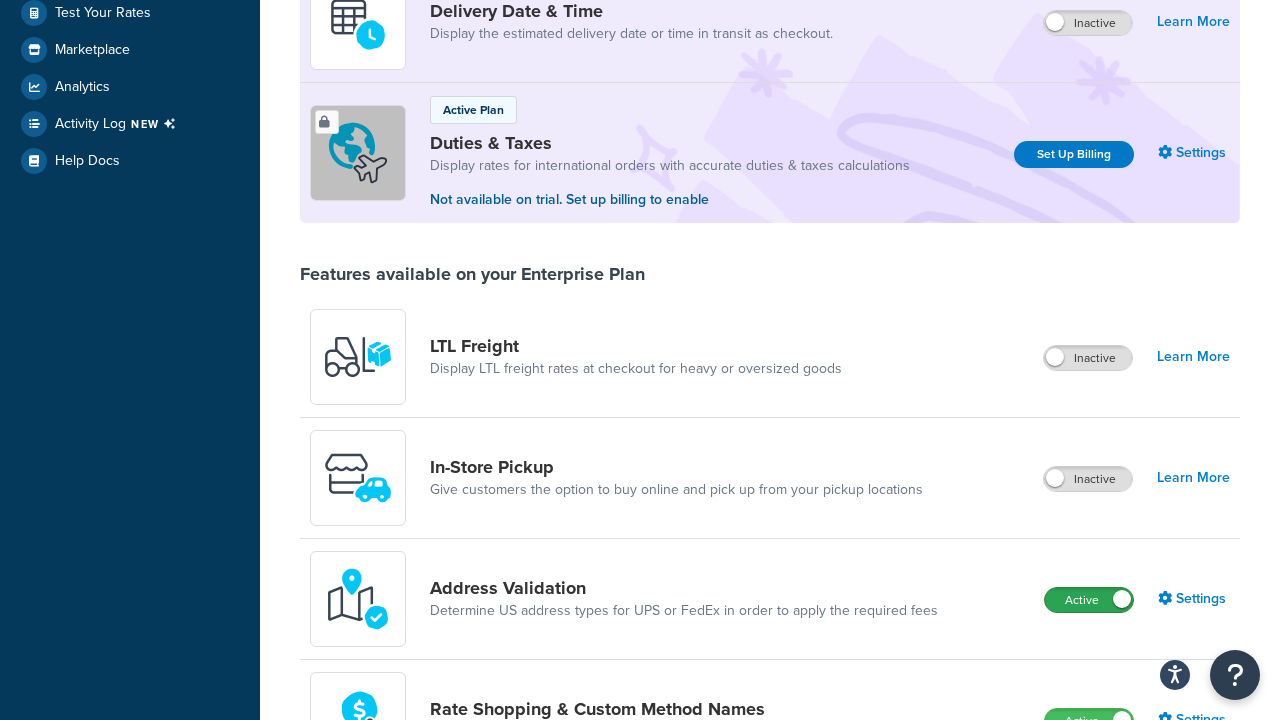 click on "Active" at bounding box center (1089, 600) 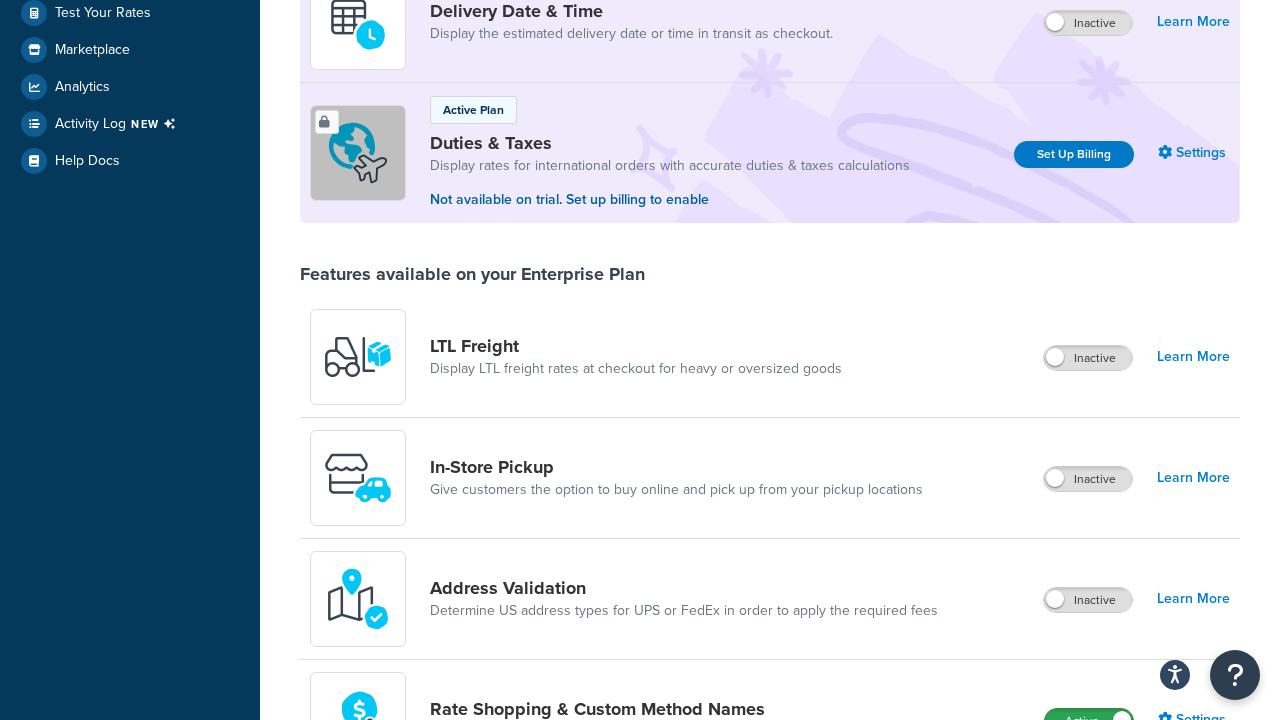 click on "Active" at bounding box center [1089, 721] 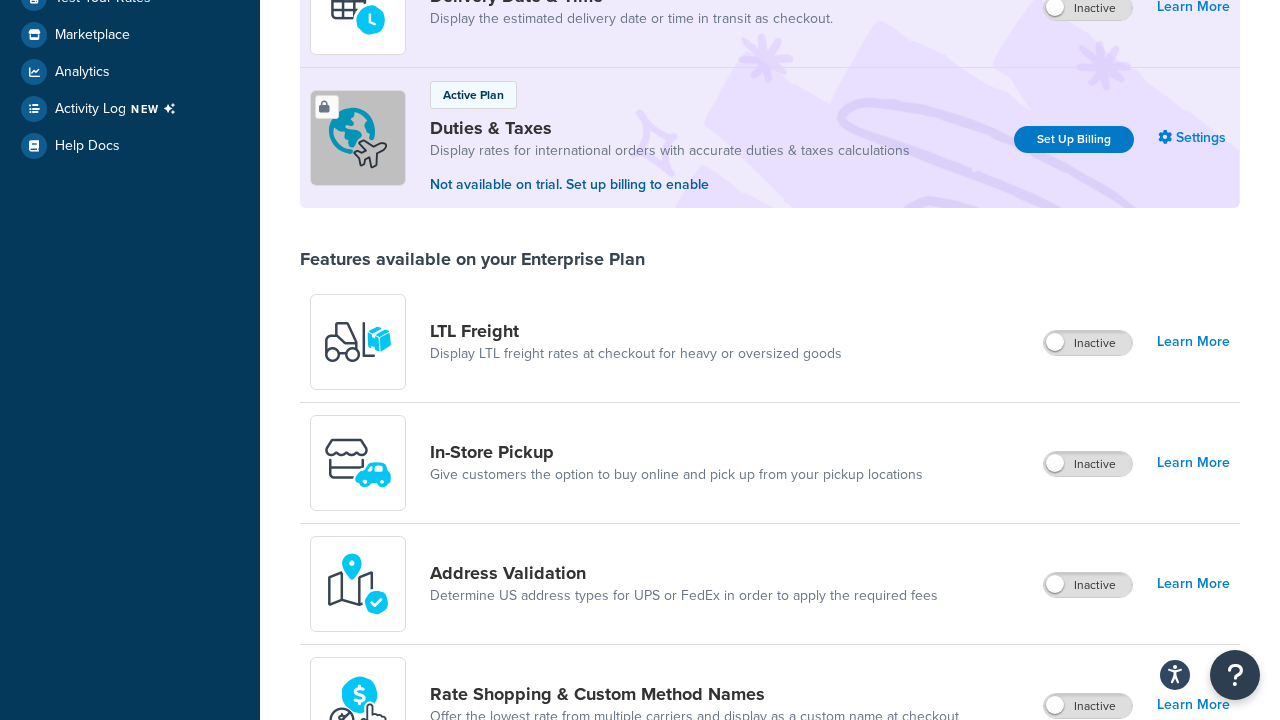 click on "Active" at bounding box center (1088, 827) 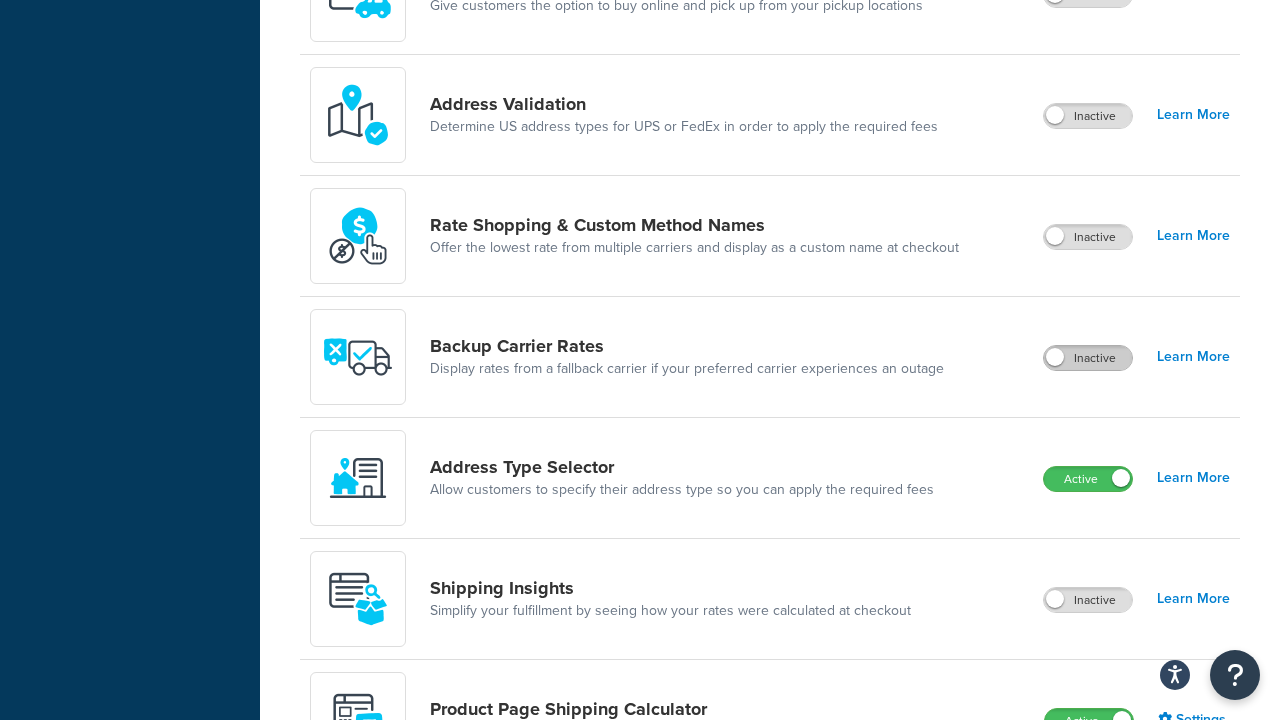 click on "Active" at bounding box center (1088, 479) 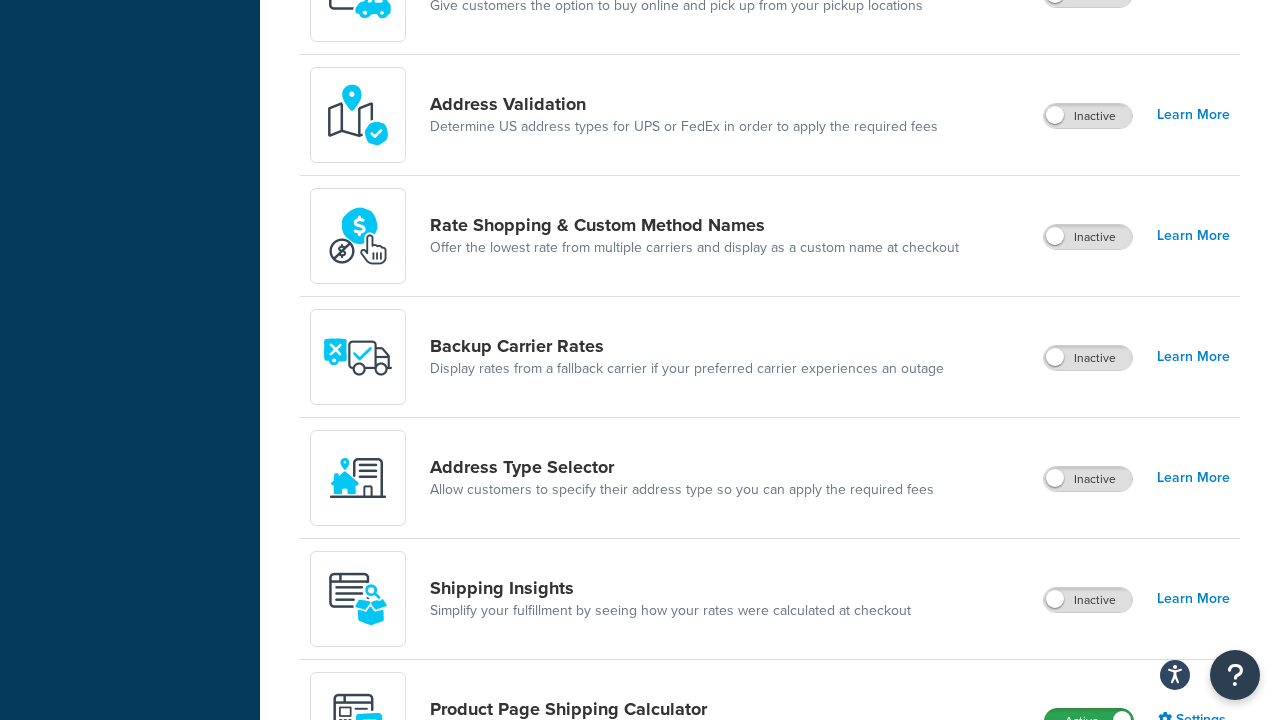 click on "Active" at bounding box center (1089, 721) 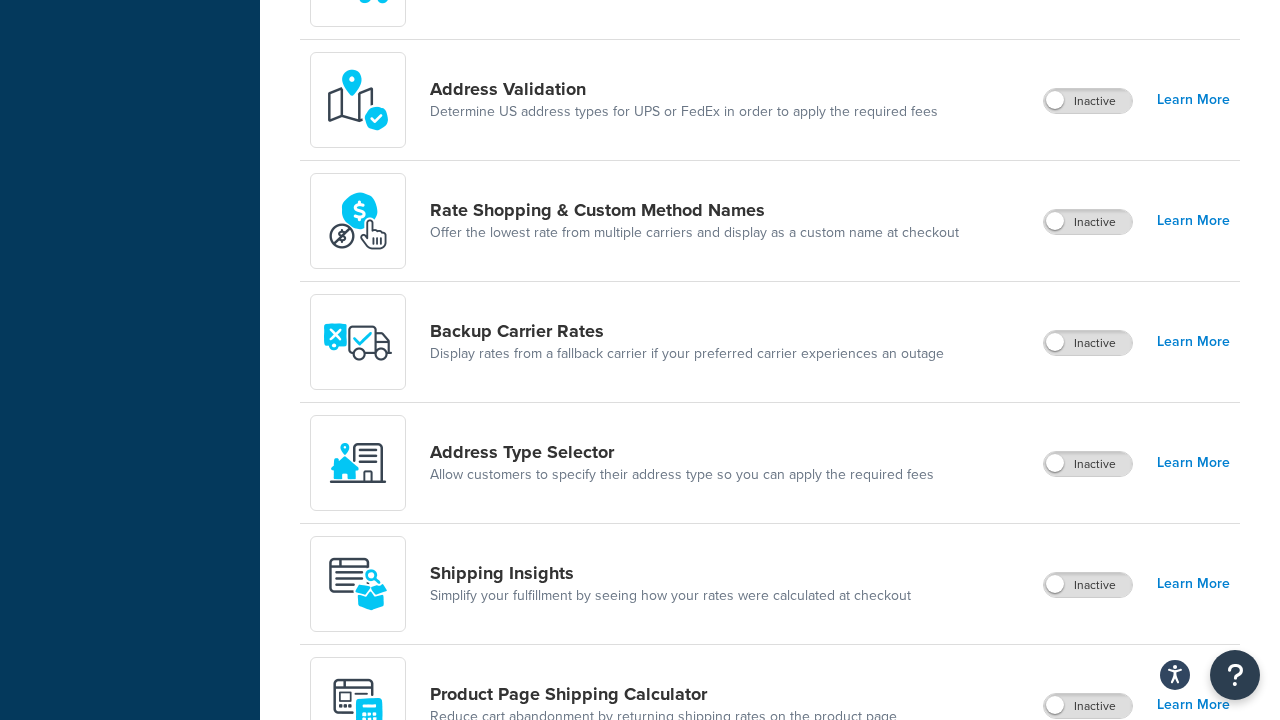 click on "Active" at bounding box center (1088, 827) 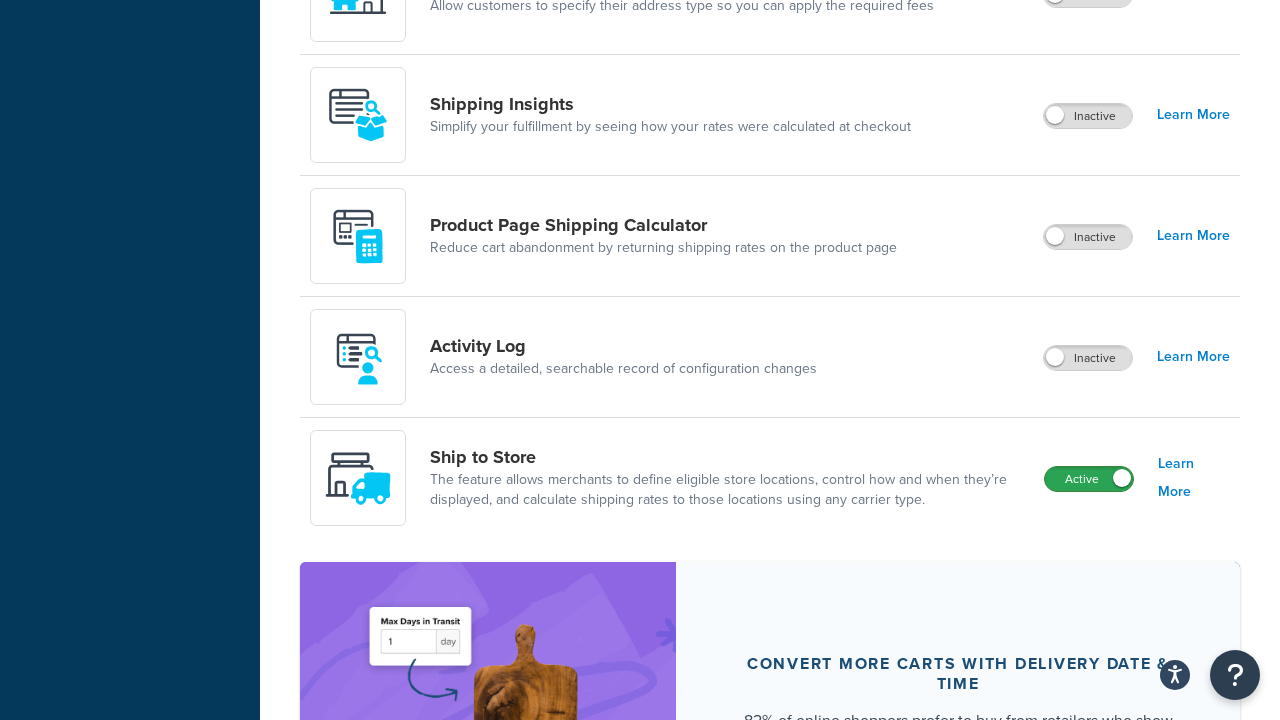 click on "Active" at bounding box center (1089, 479) 